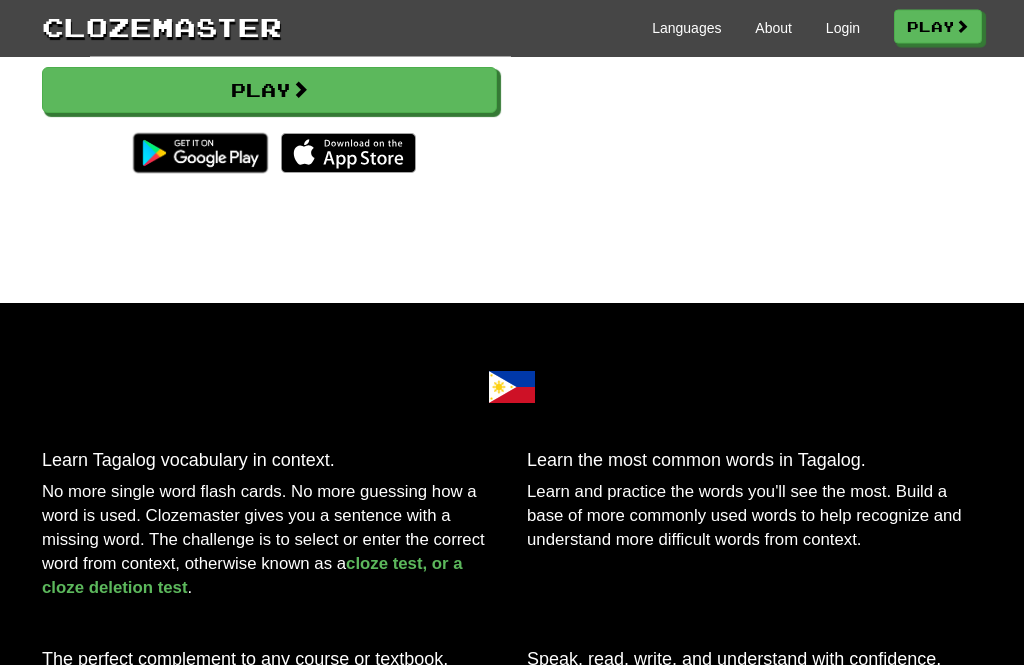 click on "Play" at bounding box center [269, 91] 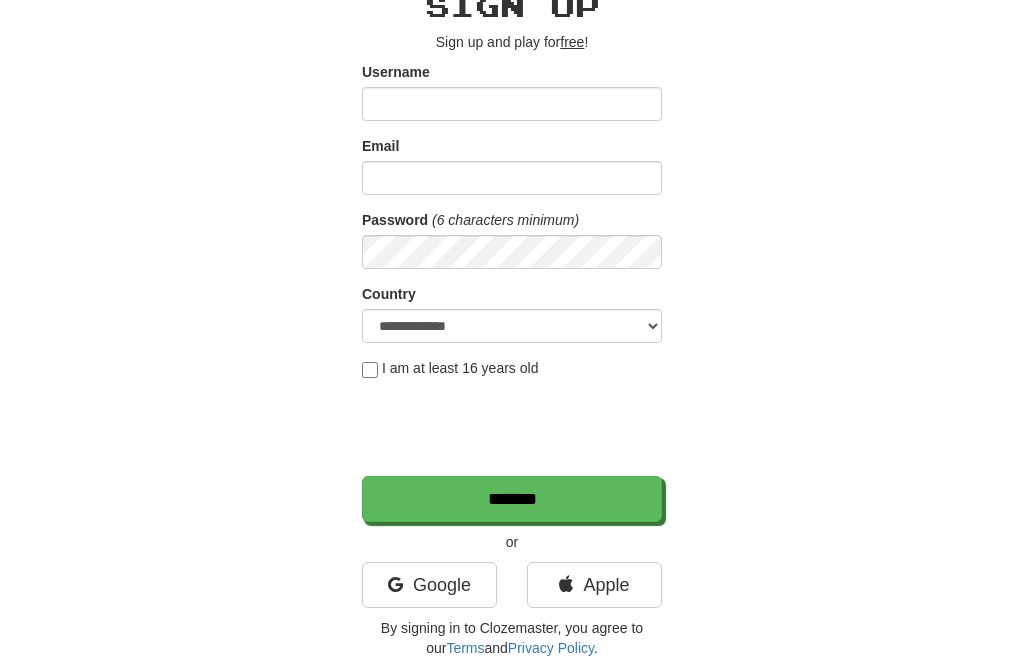 scroll, scrollTop: 113, scrollLeft: 0, axis: vertical 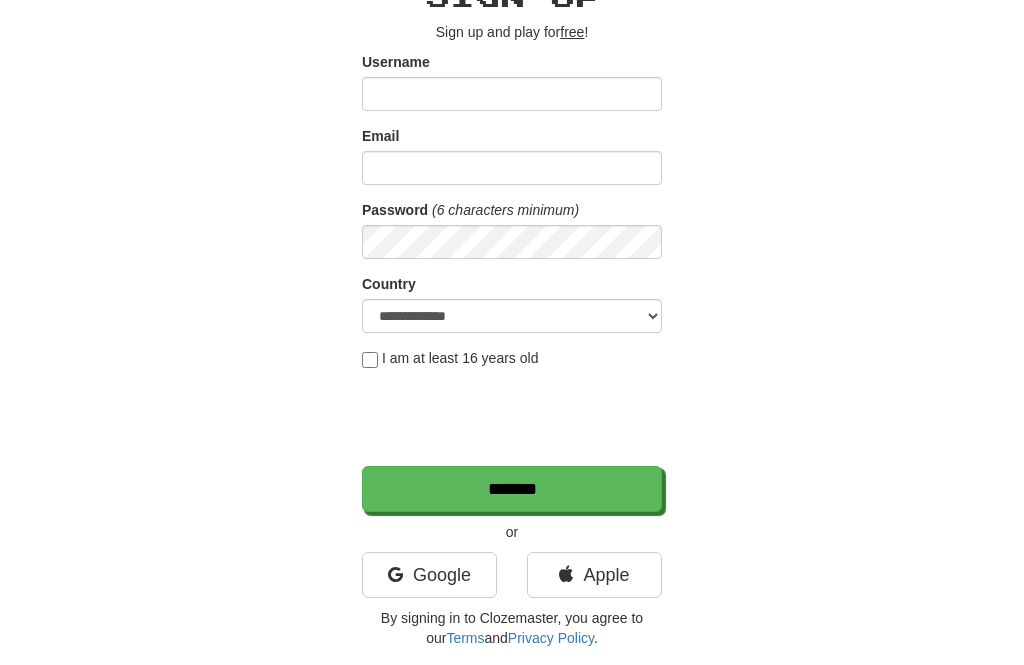 click on "Google" at bounding box center (429, 575) 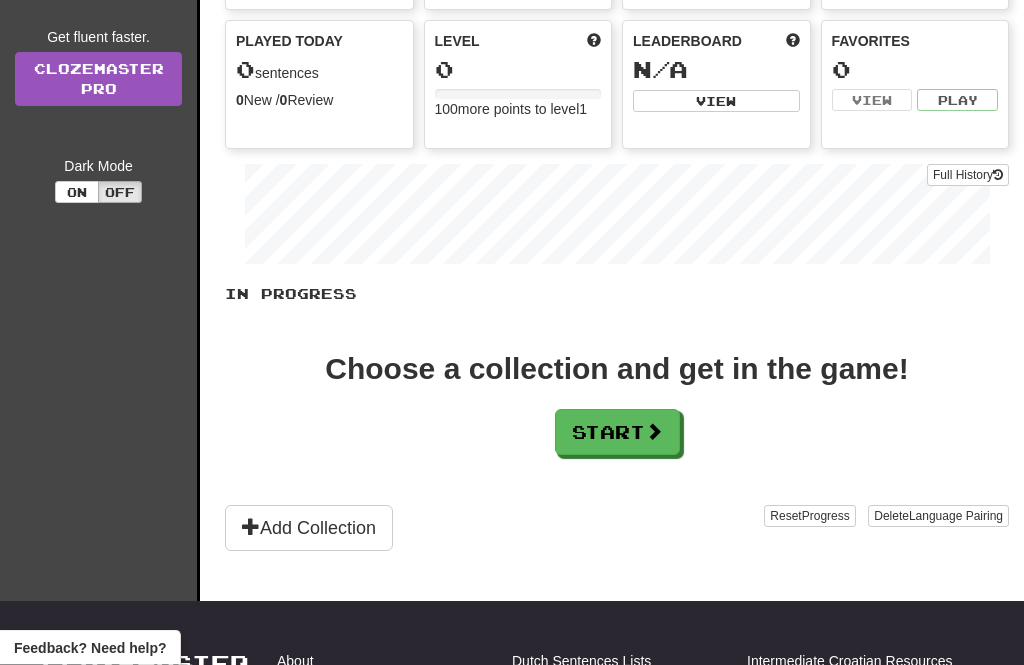 scroll, scrollTop: 193, scrollLeft: 0, axis: vertical 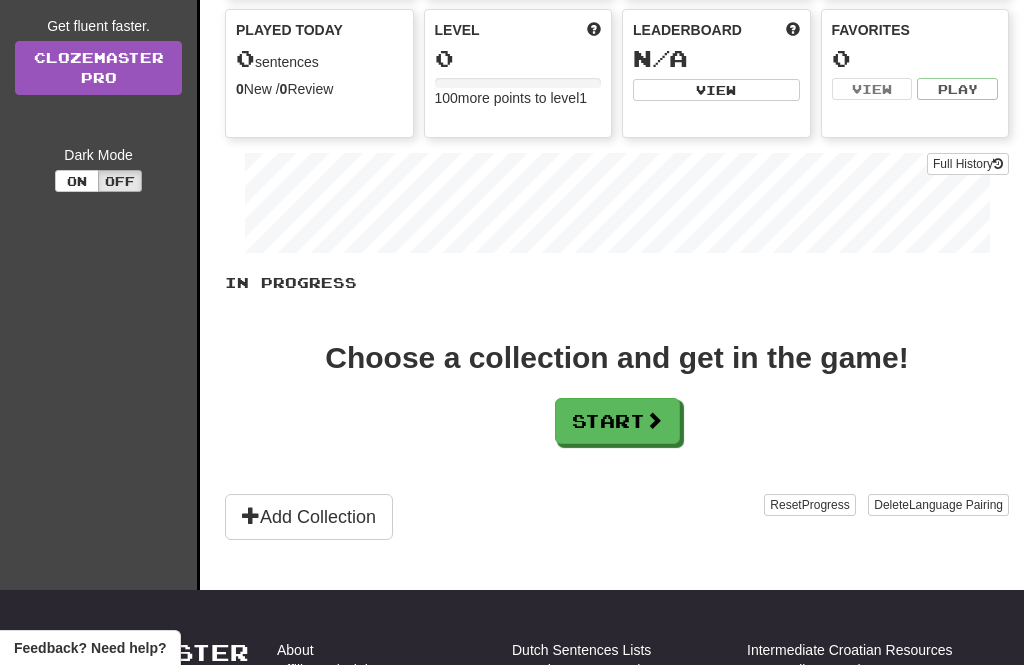 click at bounding box center (654, 420) 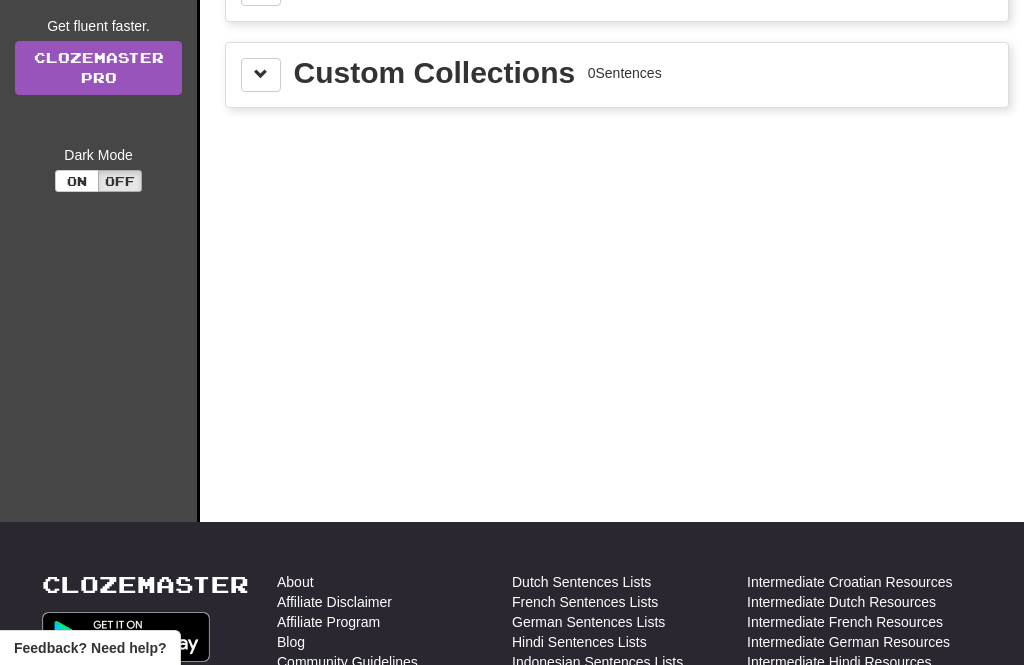 scroll, scrollTop: 0, scrollLeft: 0, axis: both 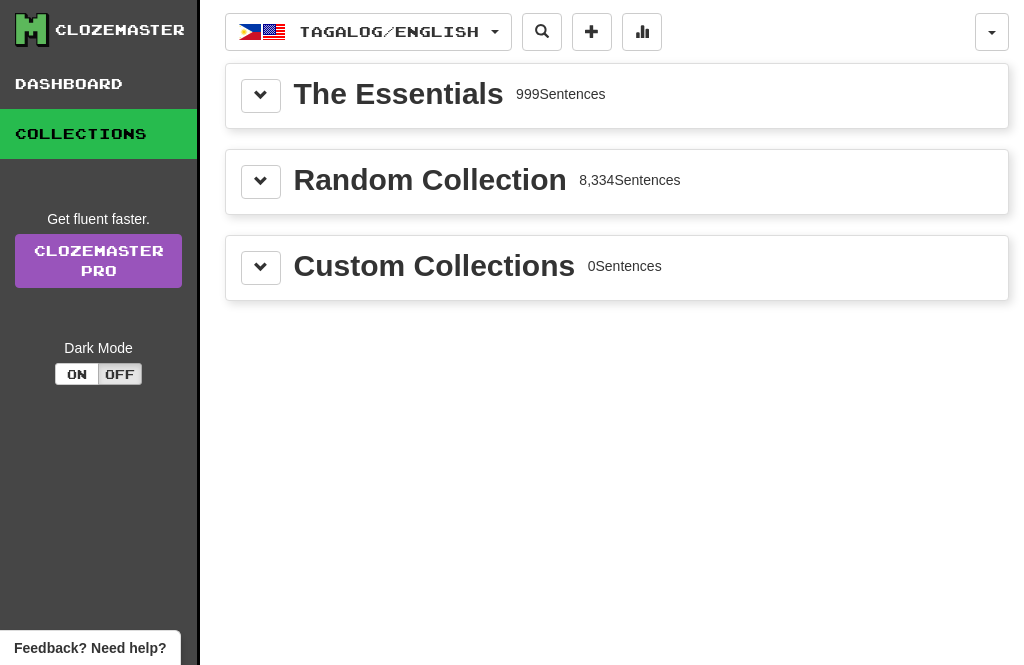 click on "The Essentials 999  Sentences" at bounding box center [617, 96] 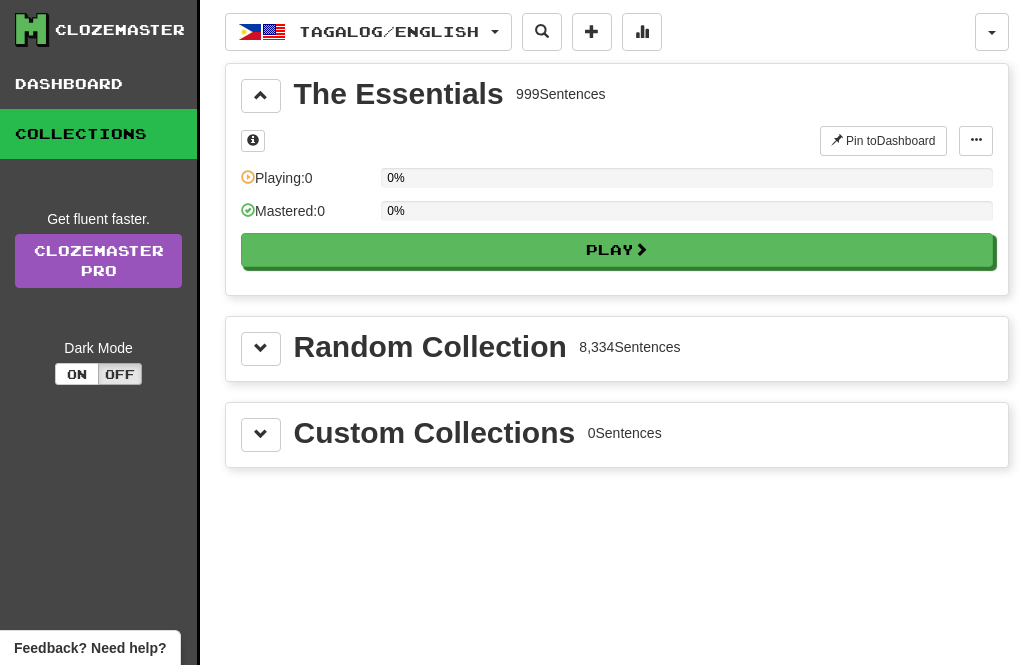 click on "Play" at bounding box center (617, 250) 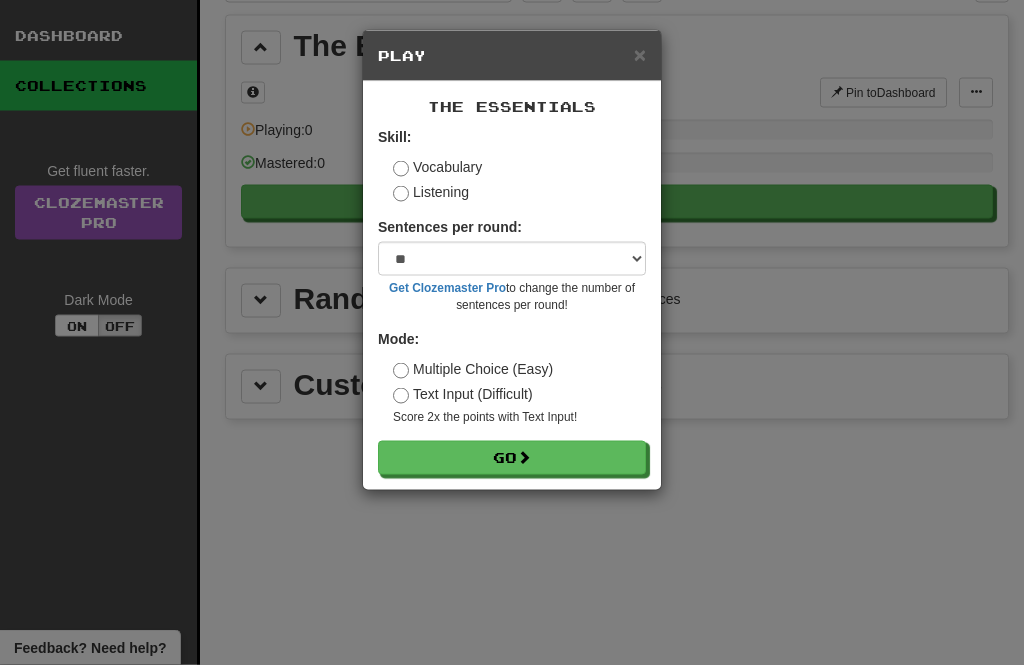 scroll, scrollTop: 49, scrollLeft: 0, axis: vertical 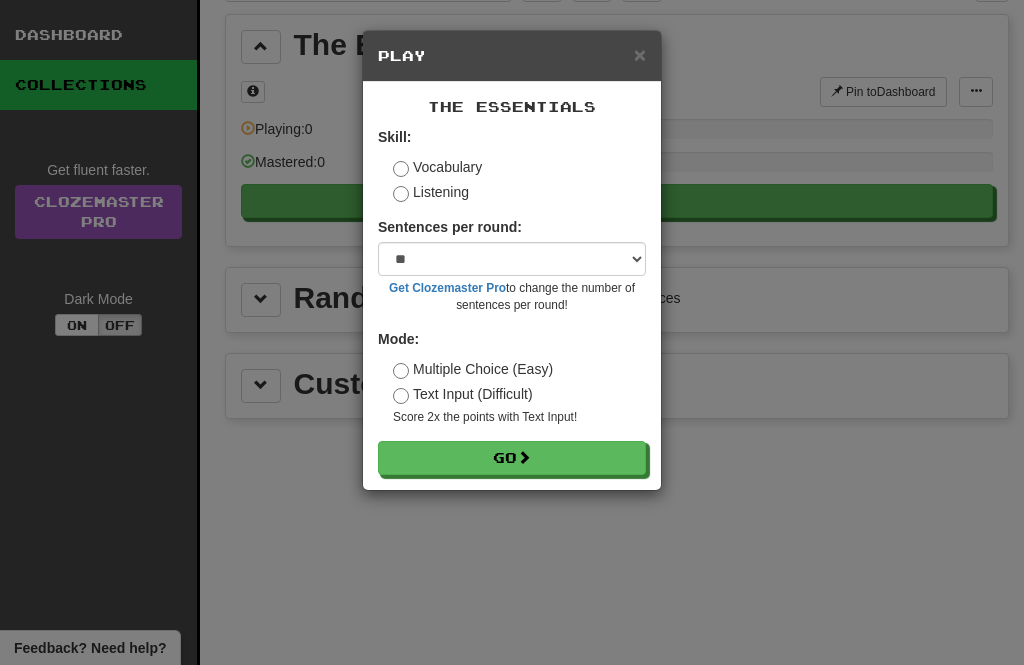 click at bounding box center [524, 457] 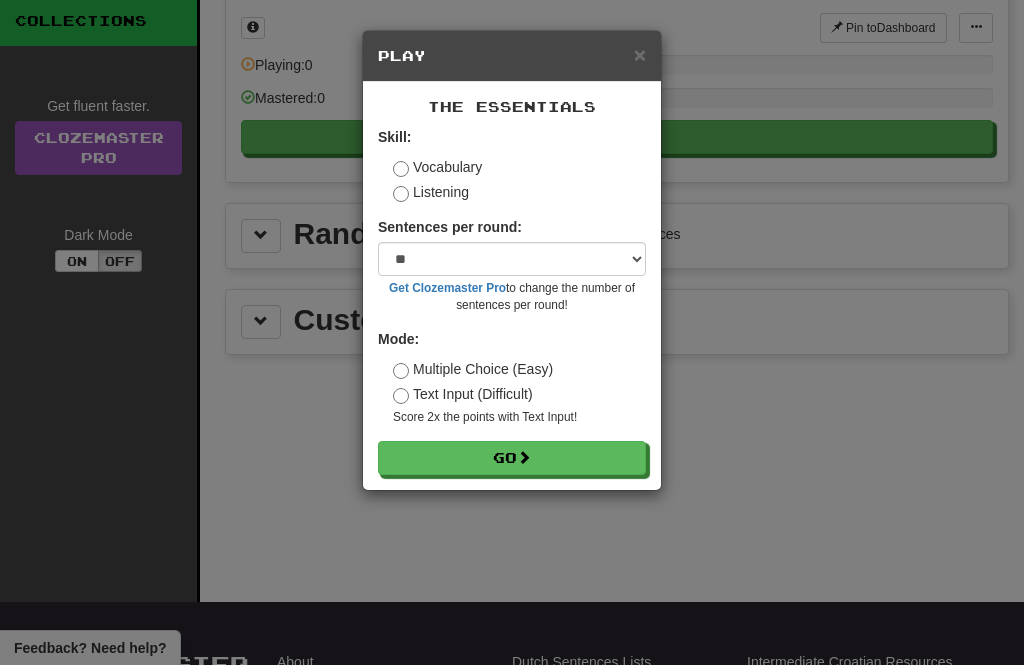 click on "×" at bounding box center (640, 54) 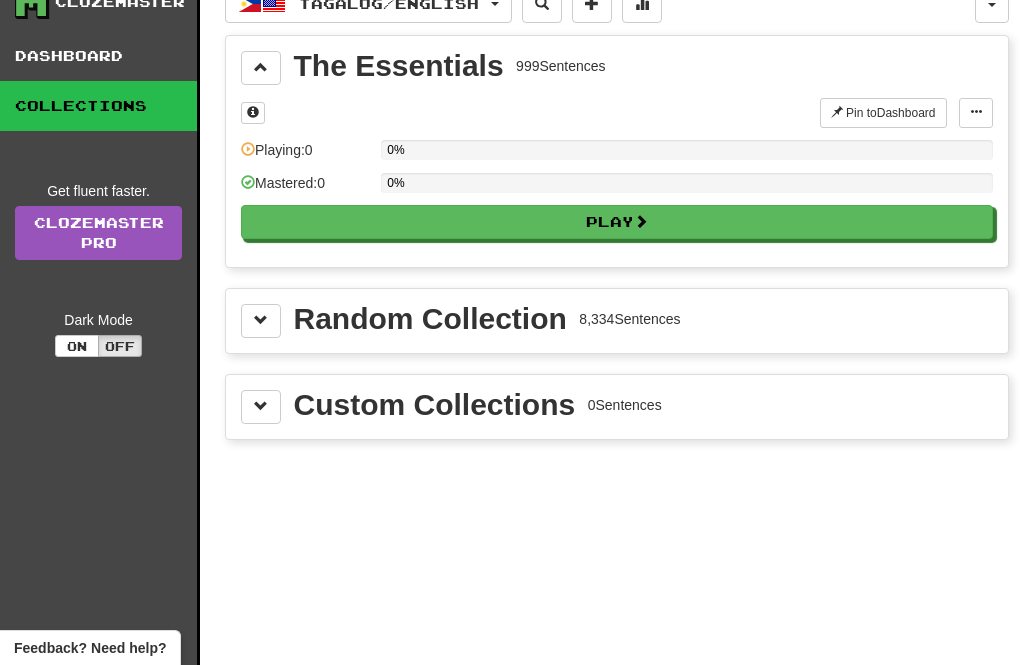 scroll, scrollTop: 0, scrollLeft: 0, axis: both 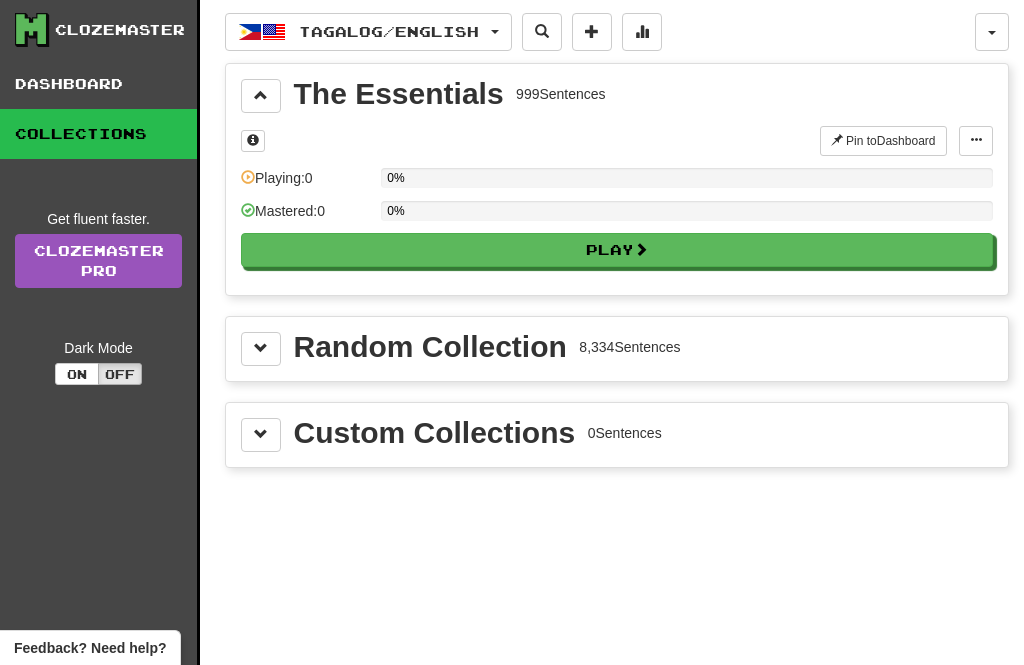 click on "On" at bounding box center (77, 374) 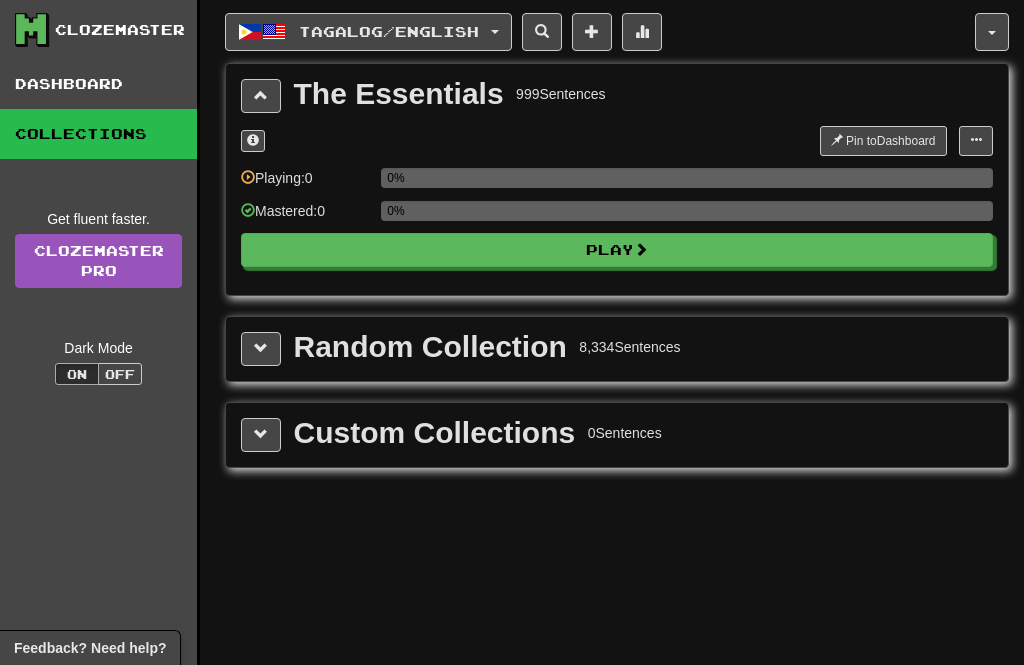 click on "On" at bounding box center [77, 374] 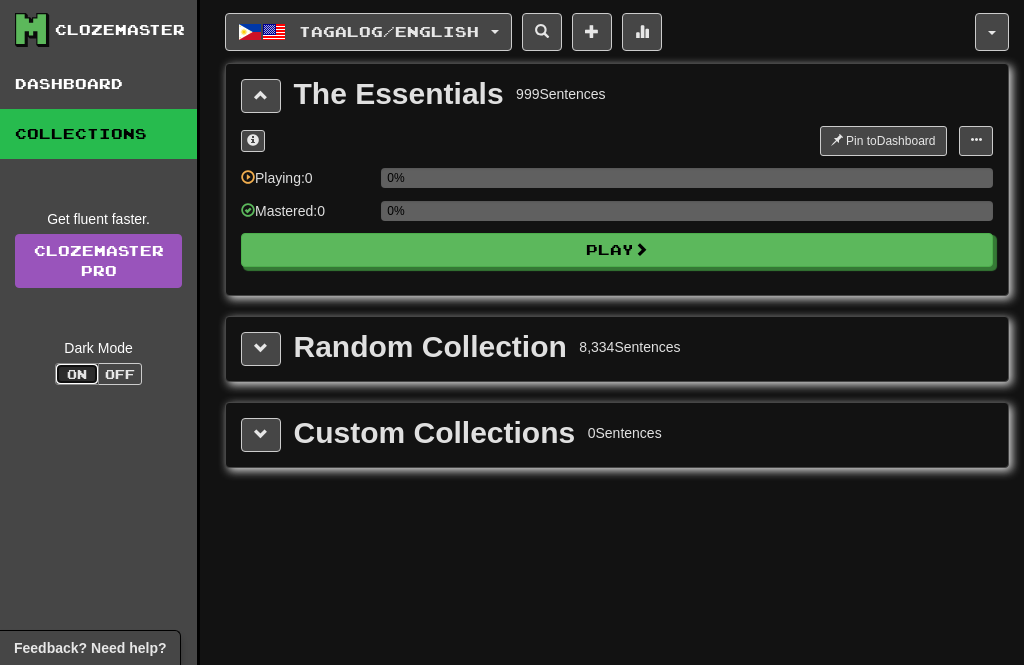click at bounding box center (976, 140) 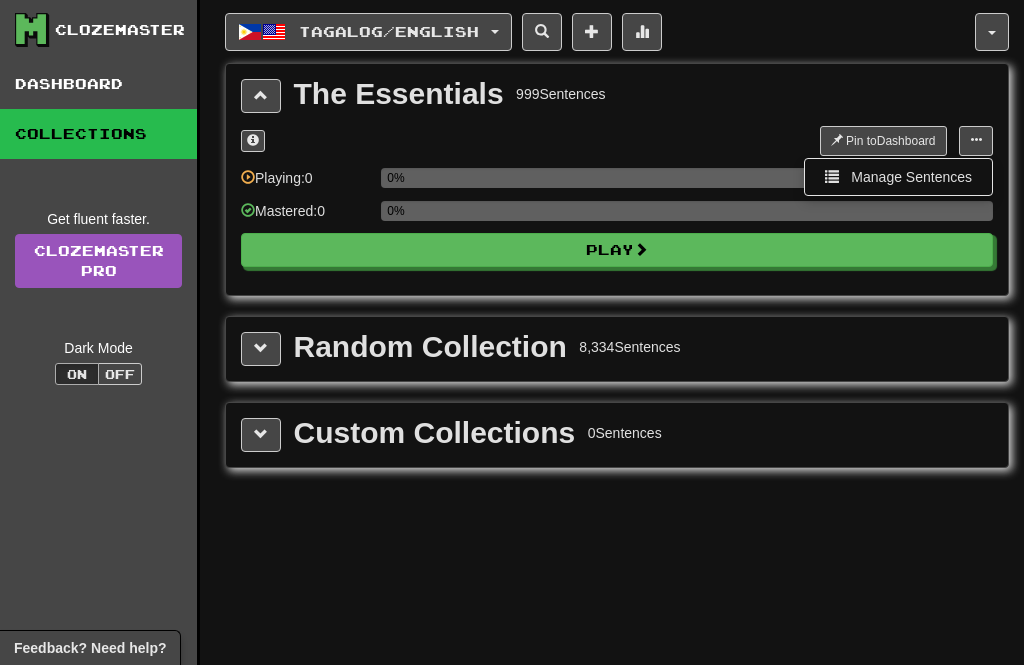 click on "Manage Sentences" at bounding box center (898, 177) 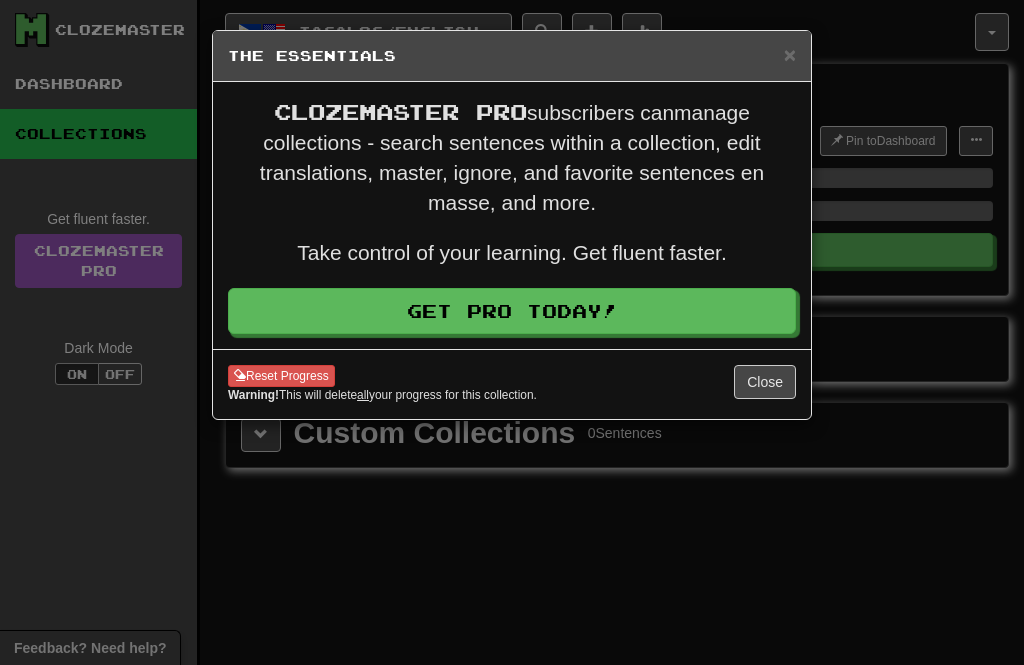 click on "× The Essentials" at bounding box center (512, 56) 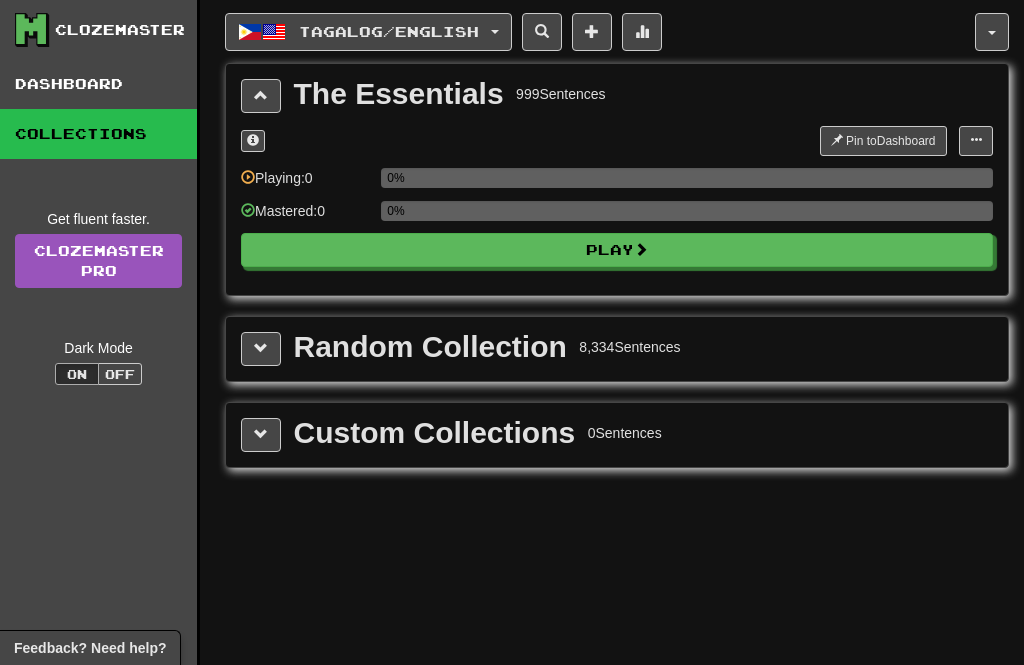 click on "Play" at bounding box center [617, 250] 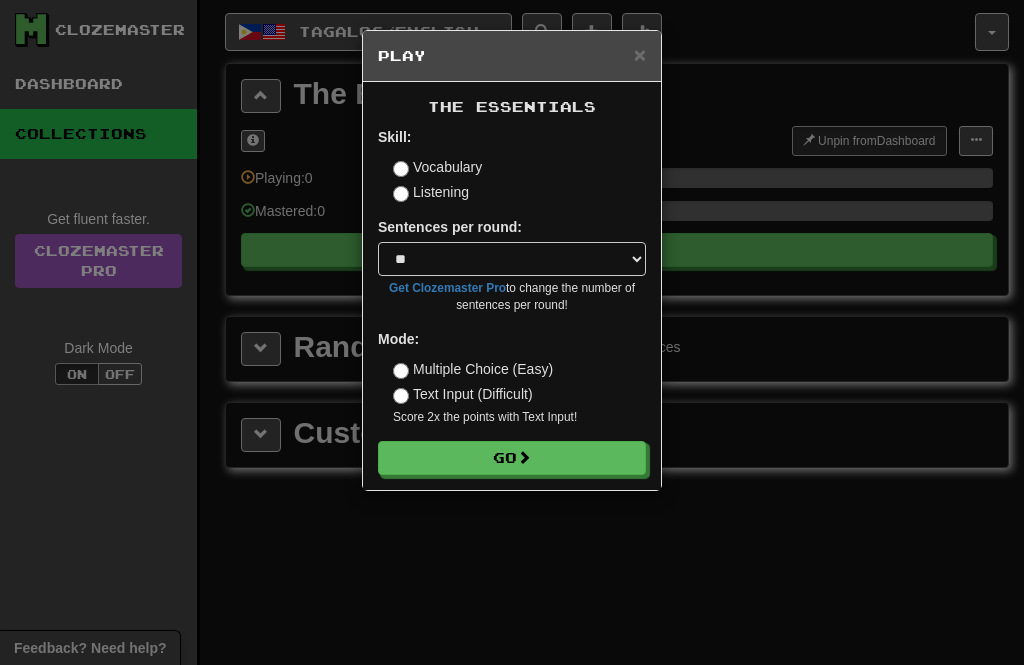 click on "Go" at bounding box center [512, 458] 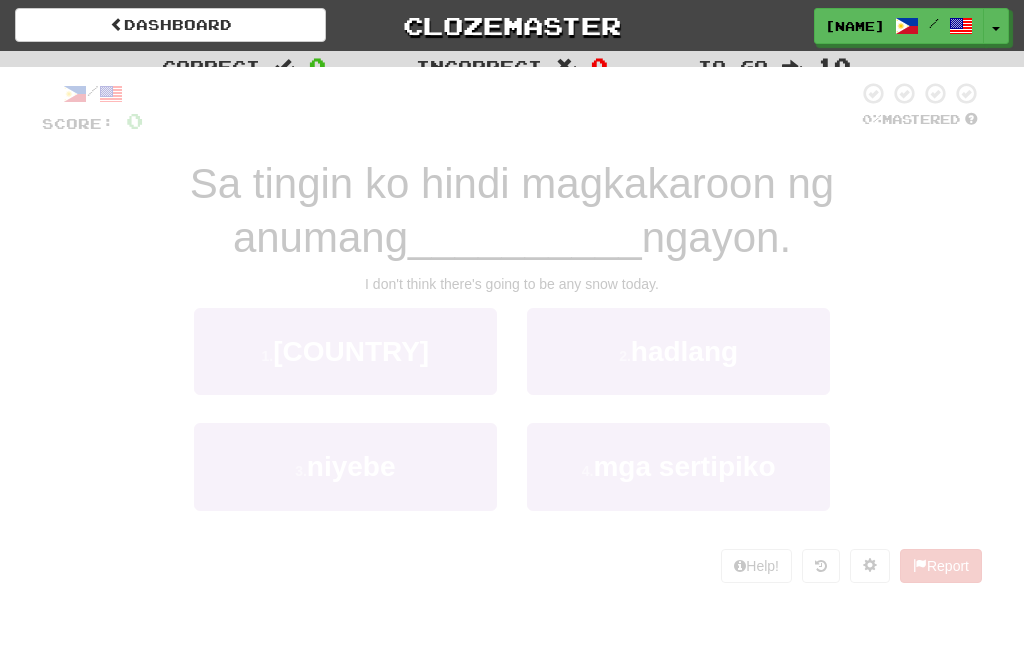 scroll, scrollTop: 0, scrollLeft: 0, axis: both 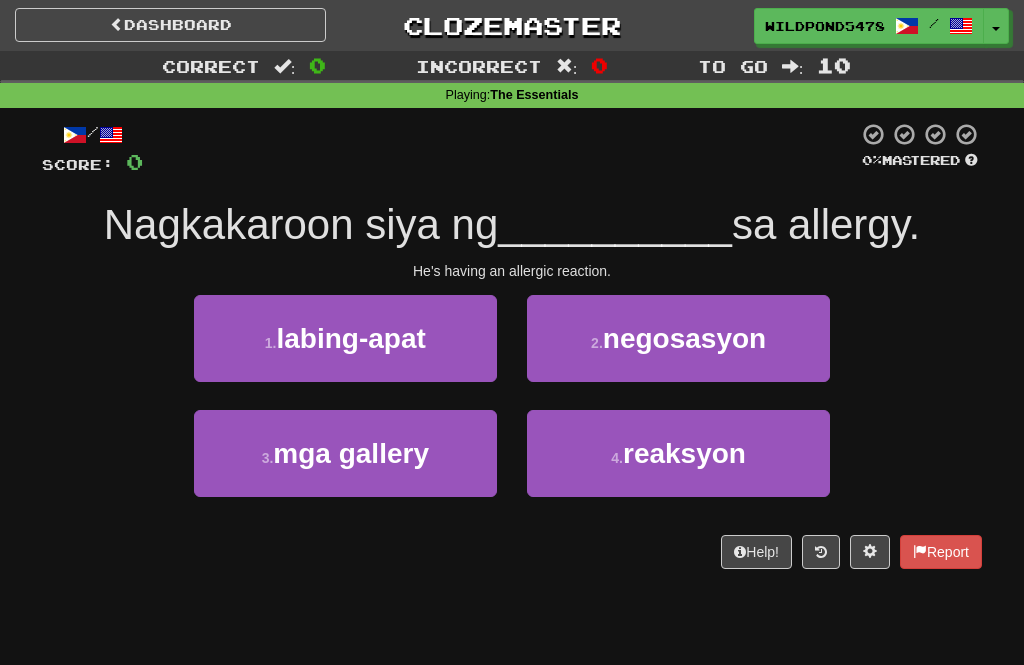 click on "4 .  reaksyon" at bounding box center (678, 453) 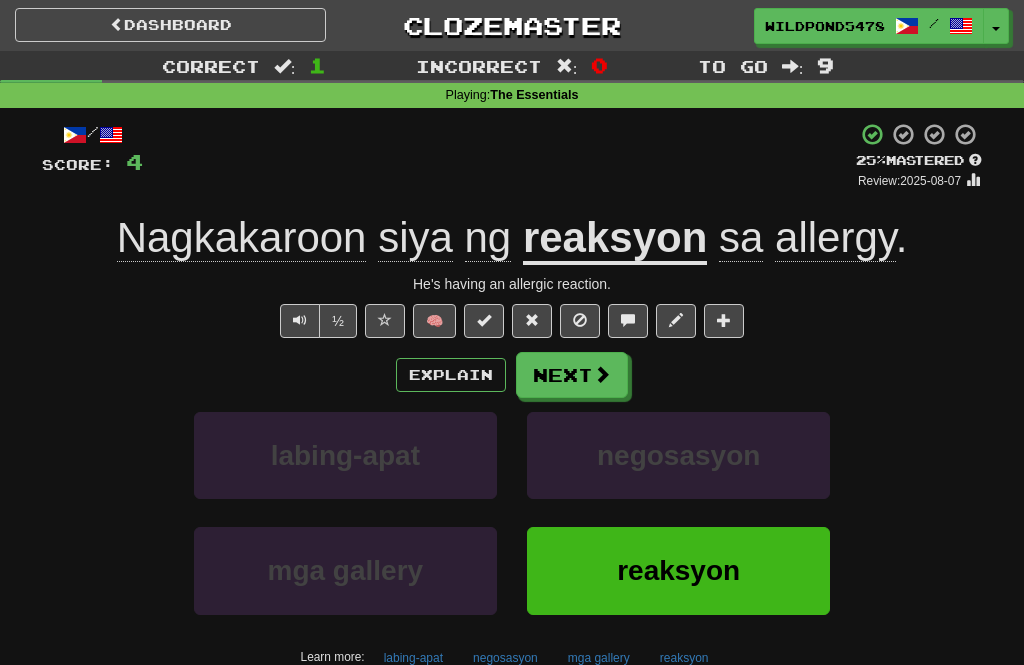 click on "Next" at bounding box center (572, 375) 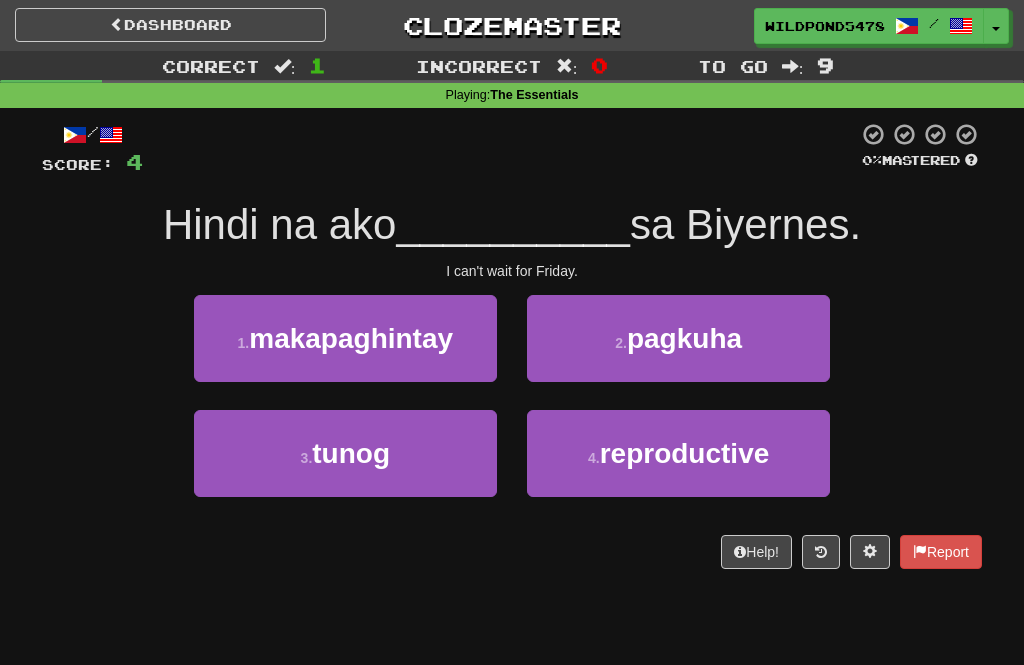 click on "1 .  makapaghintay" at bounding box center [345, 338] 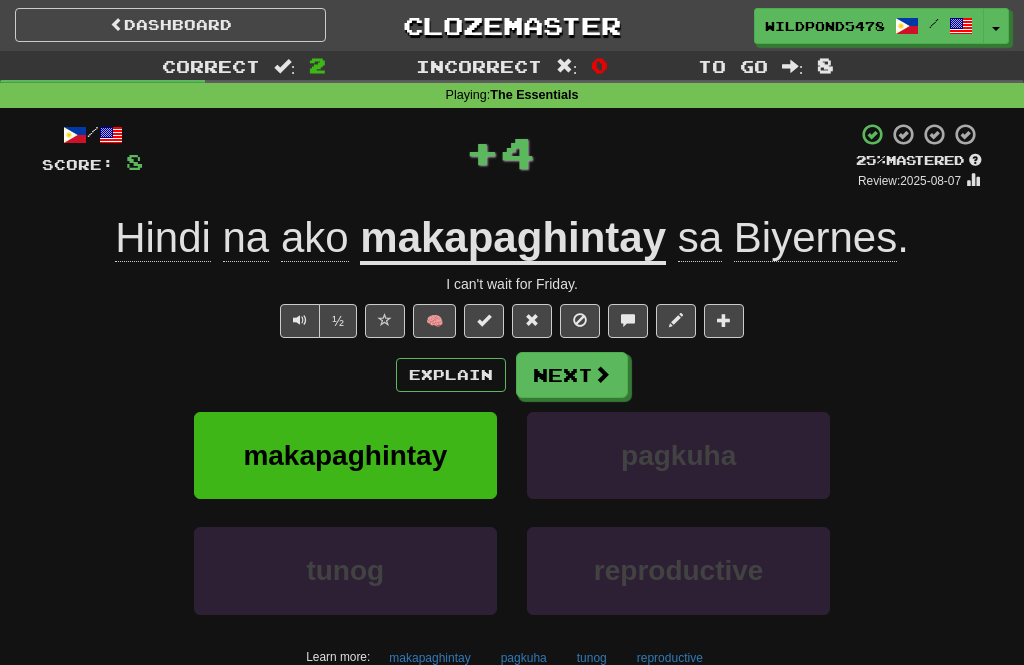 click on "Next" at bounding box center (572, 375) 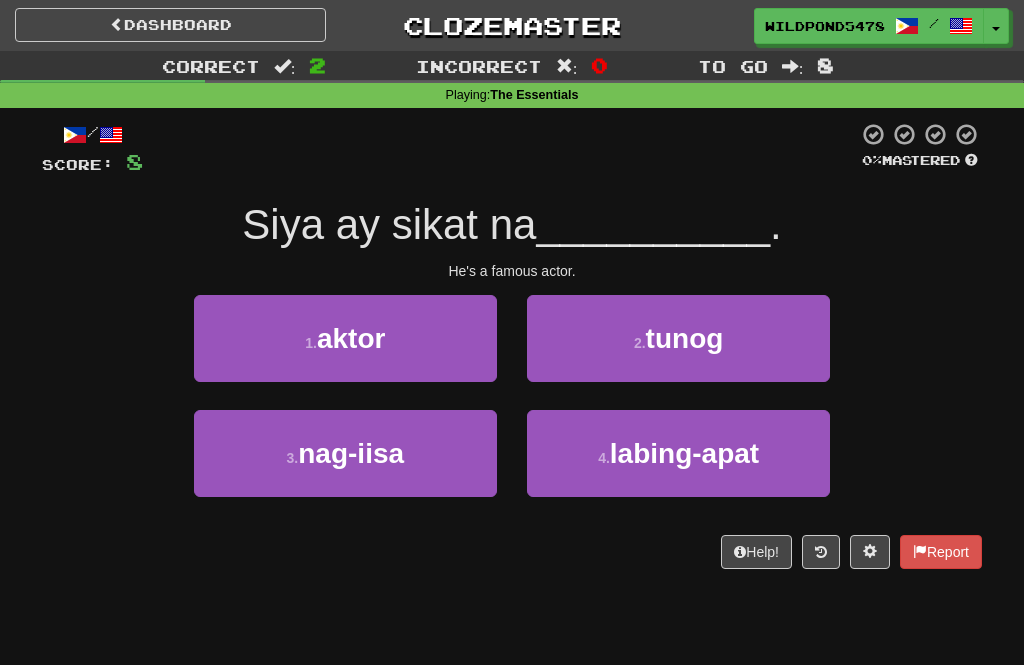 click on "1 .  aktor" at bounding box center [345, 338] 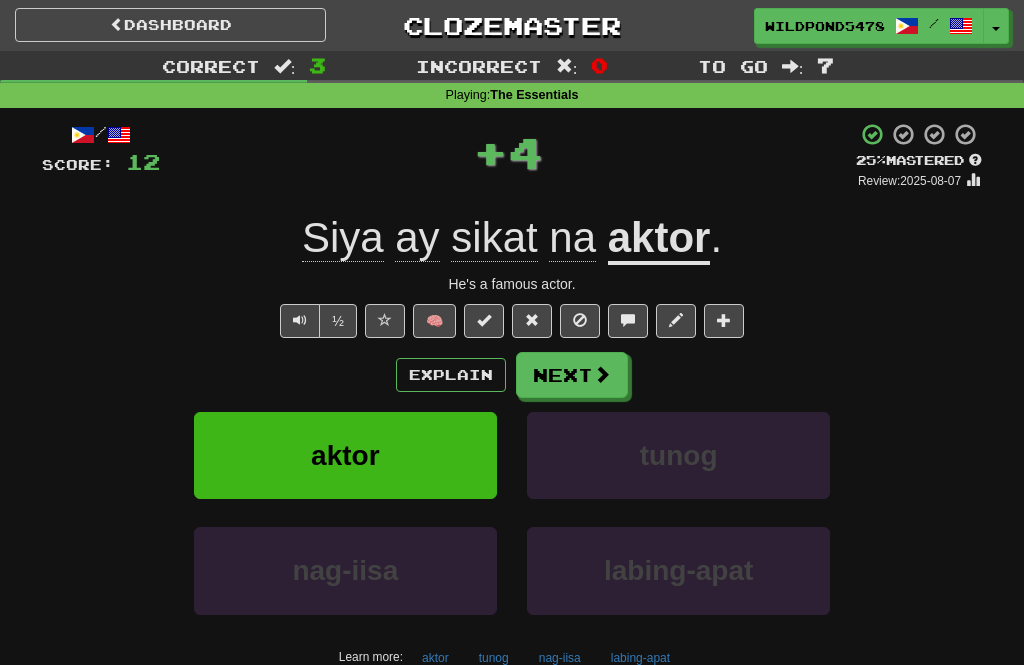 click on "na" 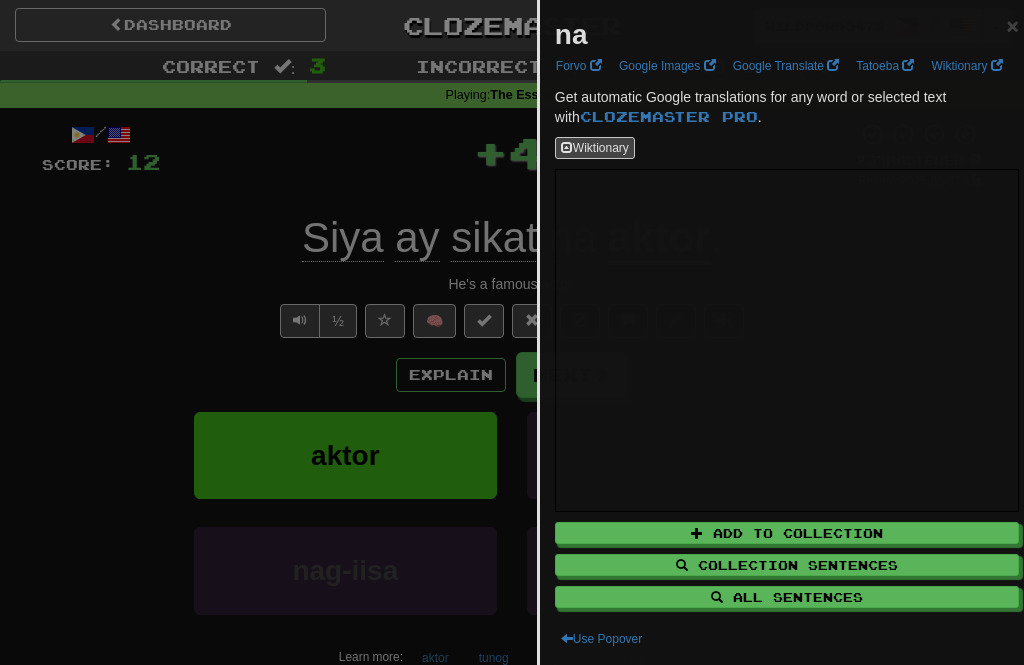click at bounding box center [512, 332] 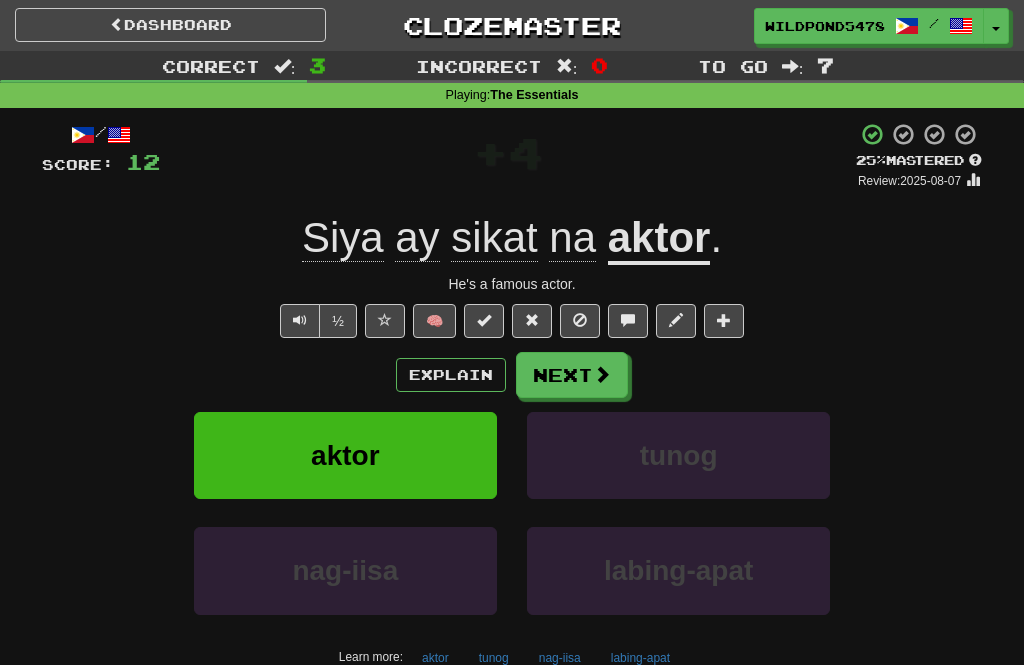 click on "He's a famous actor." at bounding box center (512, 284) 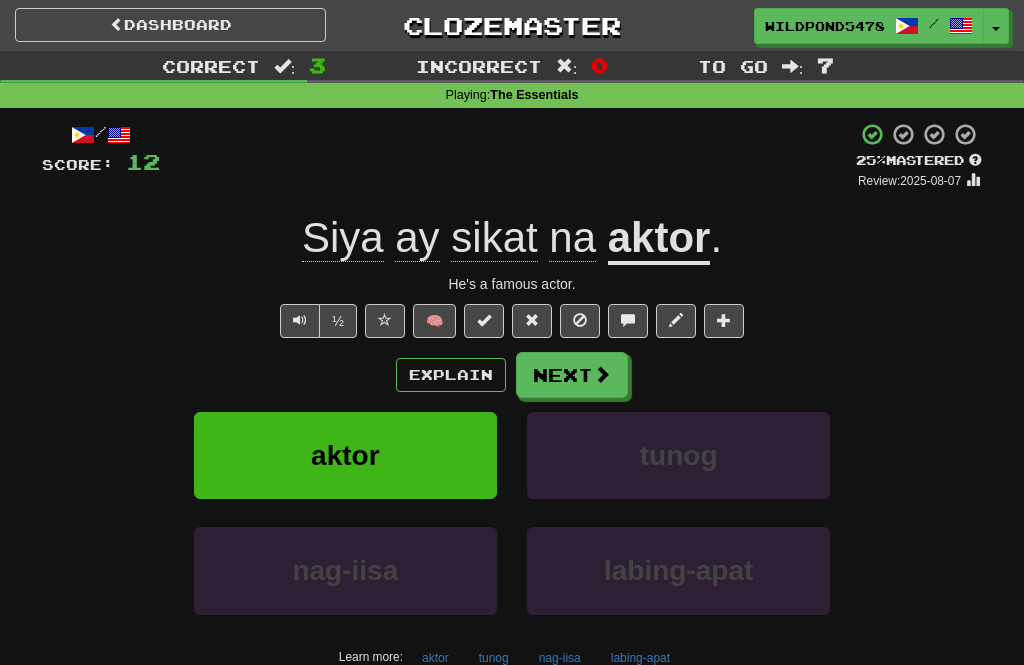 click on "sikat" 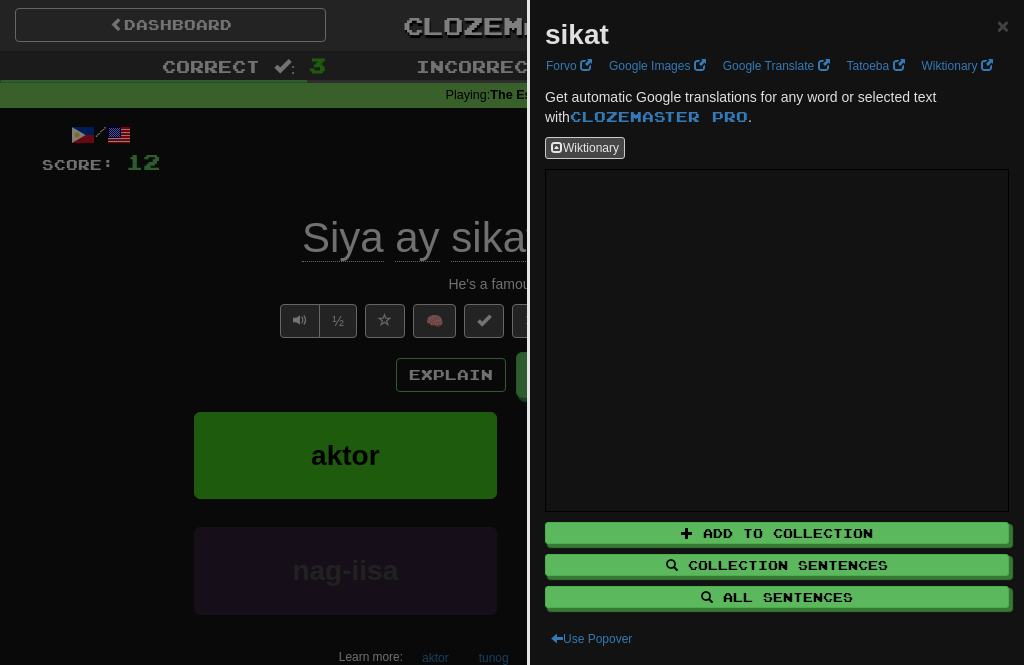 click at bounding box center [512, 332] 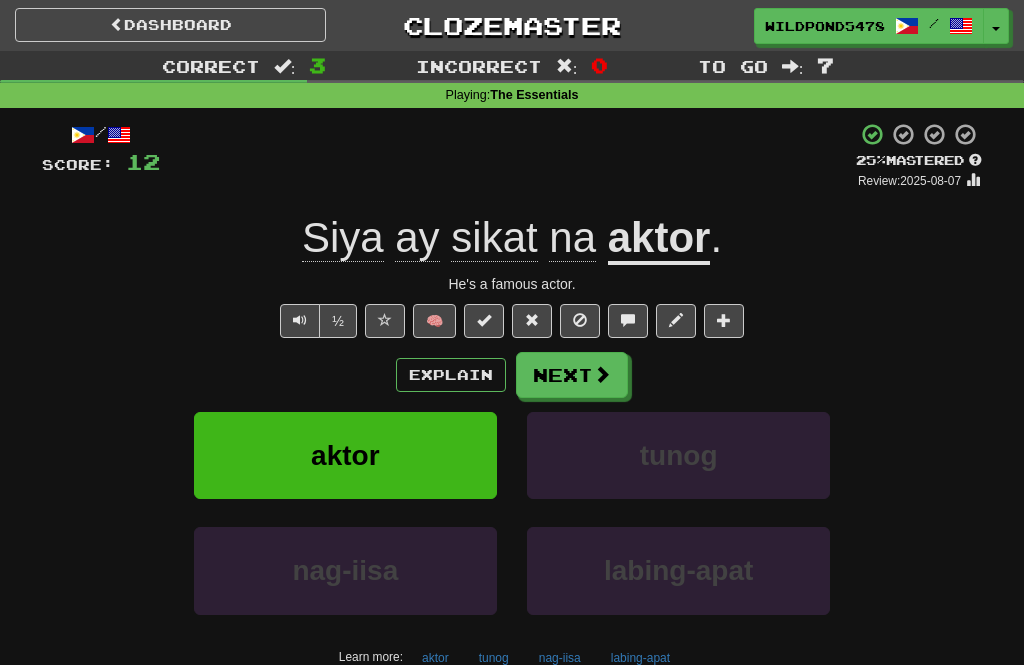click on "Explain" at bounding box center [451, 375] 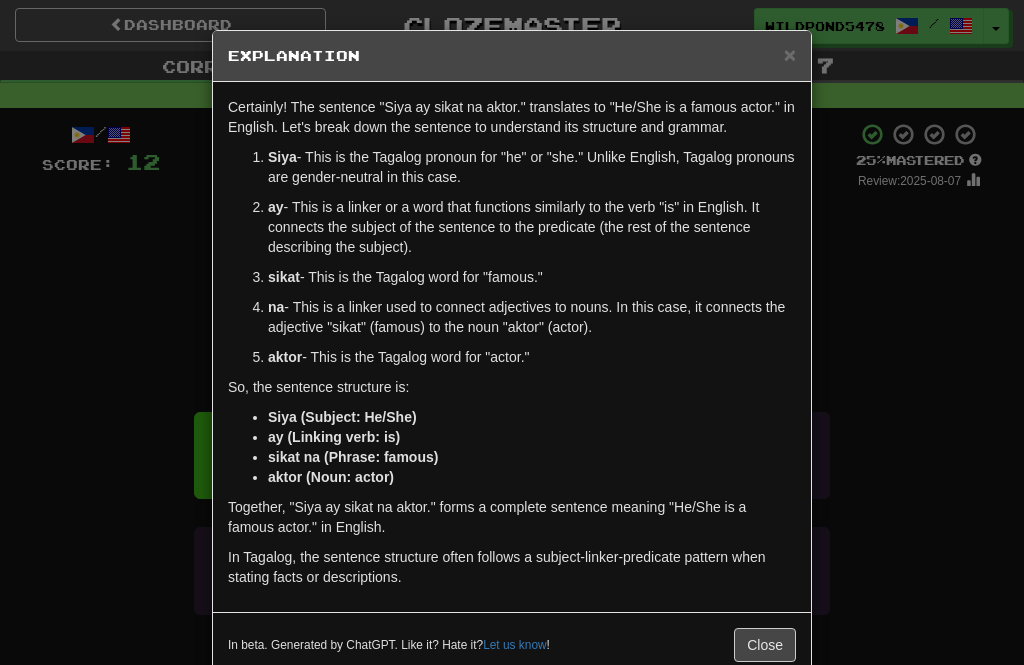 click on "× Explanation" at bounding box center (512, 56) 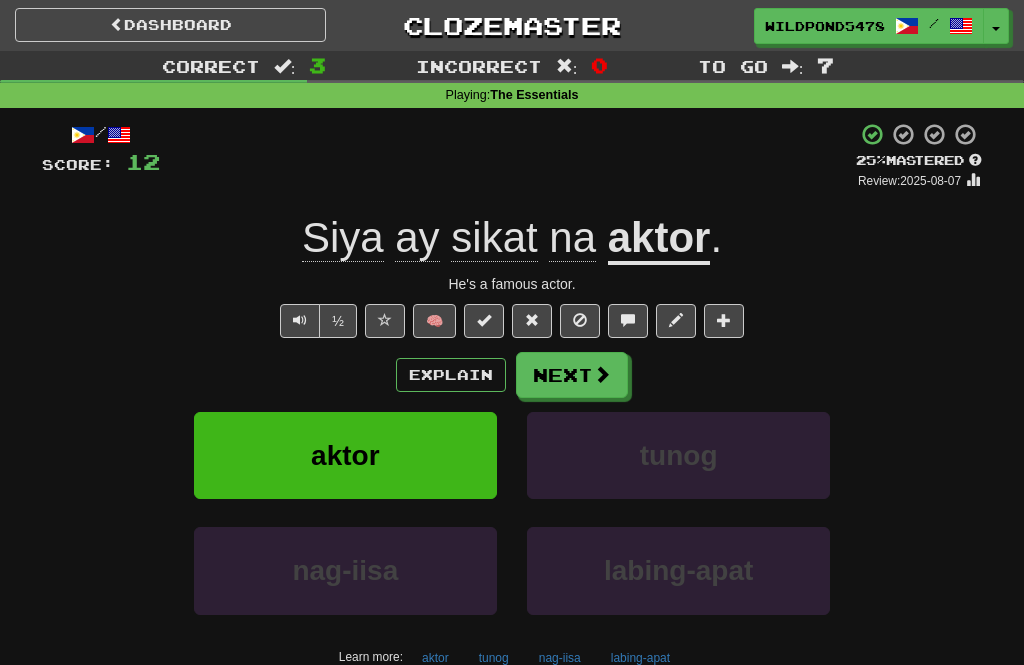 click on "Next" at bounding box center [572, 375] 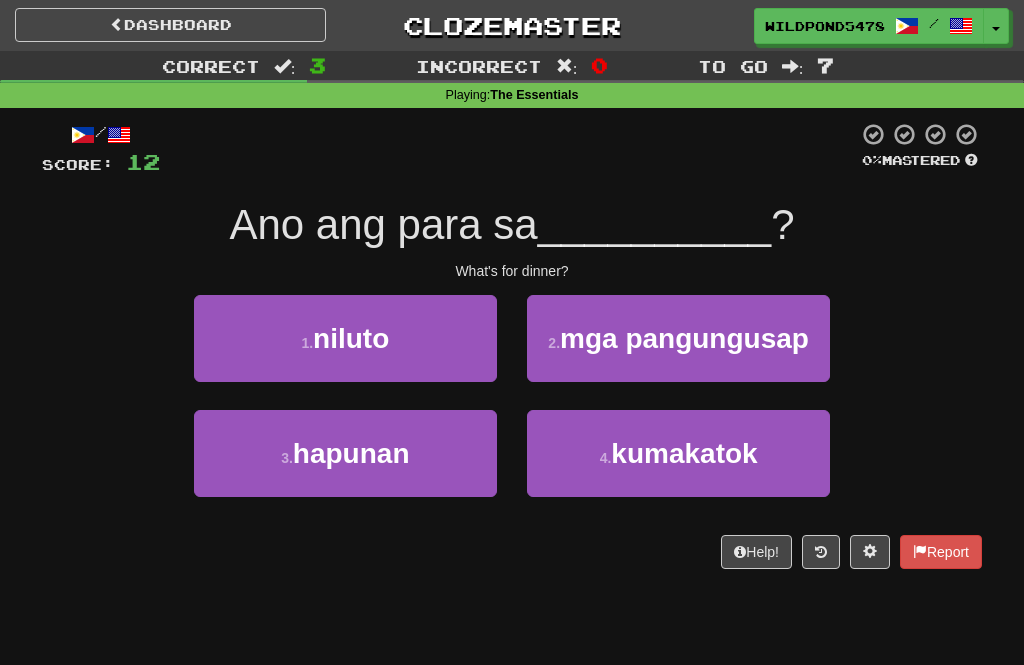 click on "1 .  niluto" at bounding box center [345, 338] 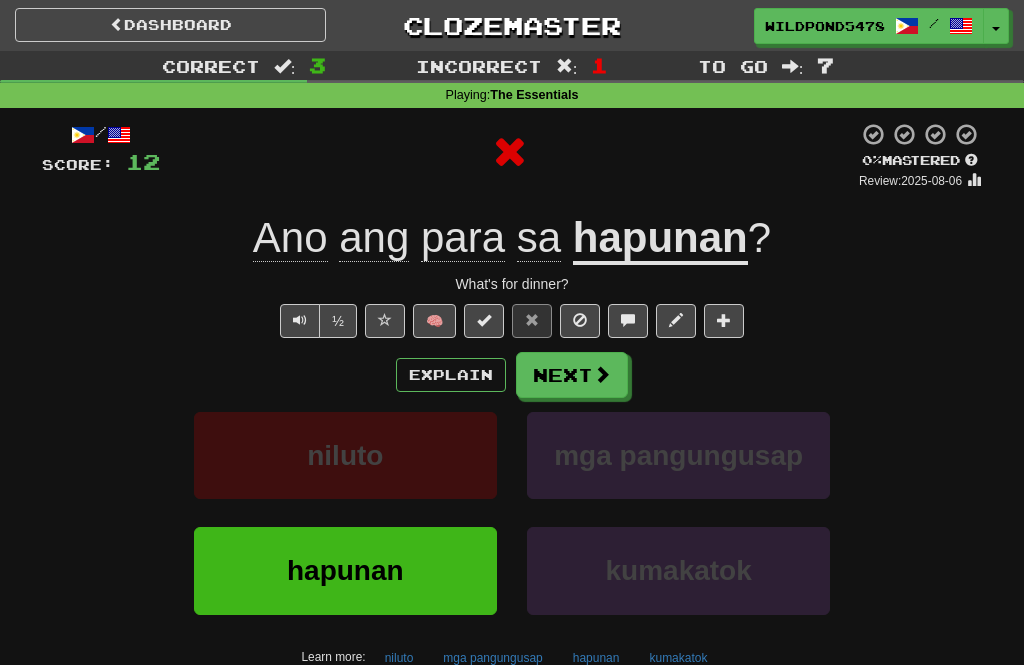 click on "Next" at bounding box center (572, 375) 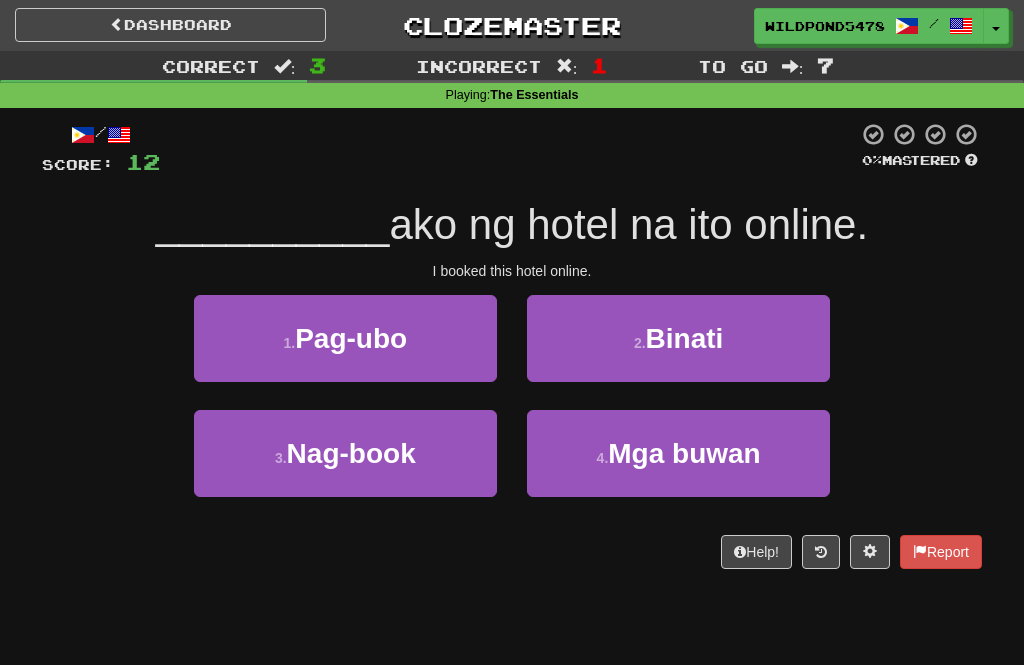 click on "3 .  Nag-book" at bounding box center [345, 453] 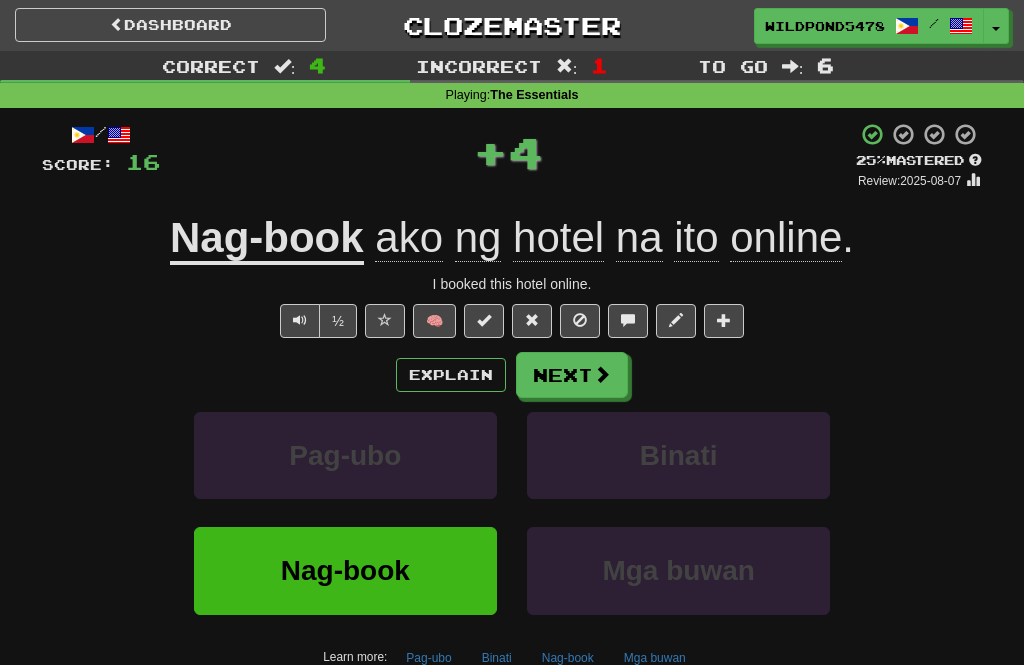 click on "Explain Next Pag-ubo Binati Nag-book Mga buwan Learn more: Pag-ubo Binati Nag-book Mga buwan" at bounding box center [512, 512] 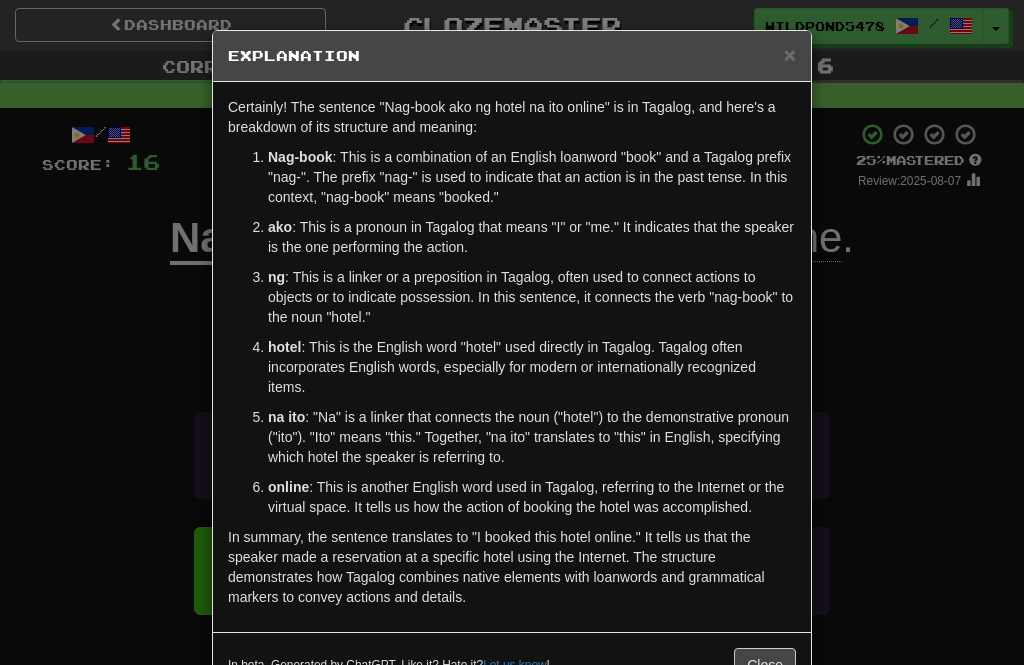 click on "×" at bounding box center [790, 54] 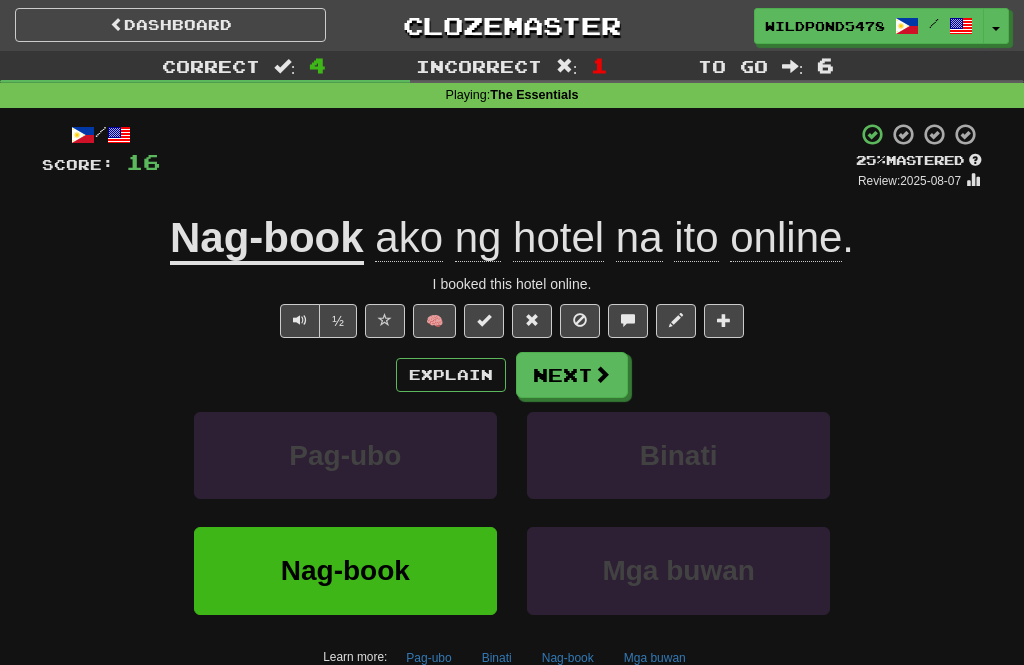click on "Explain" at bounding box center [451, 375] 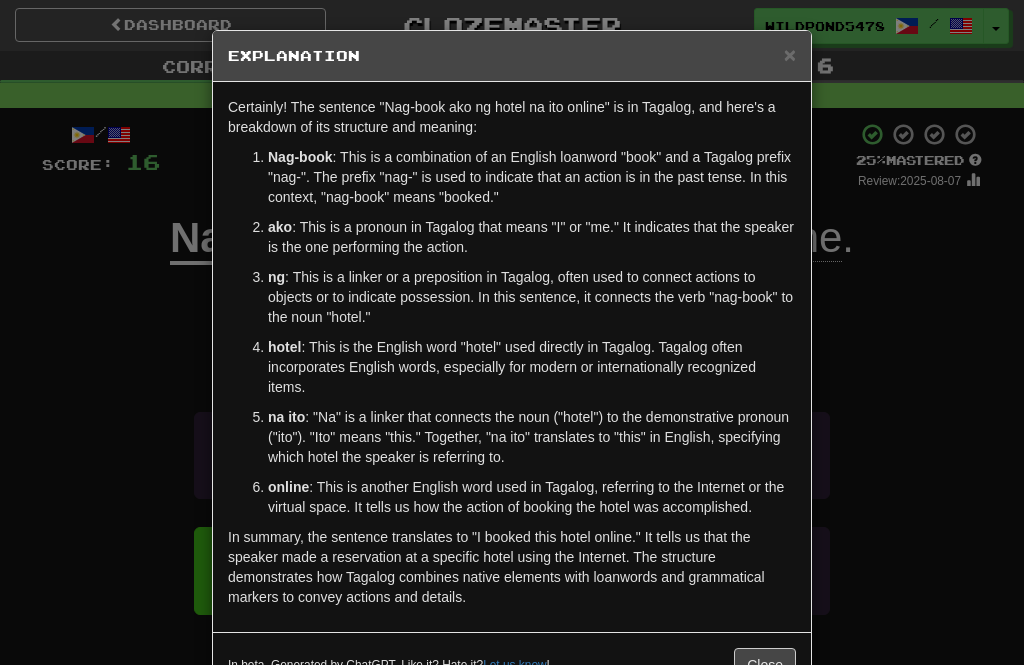 click on "Certainly! The sentence "Nag-book ako ng hotel na ito online" is in Tagalog, and here's a breakdown of its structure and meaning:
Nag-book : This is a combination of an English loanword "book" and a Tagalog prefix "nag-". The prefix "nag-" is used to indicate that an action is in the past tense. In this context, "nag-book" means "booked."
ako : This is a pronoun in Tagalog that means "I" or "me." It indicates that the speaker is the one performing the action.
ng : This is a linker or a preposition in Tagalog, often used to connect actions to objects or to indicate possession. In this sentence, it connects the verb "nag-book" to the noun "hotel."
hotel : This is the English word "hotel" used directly in Tagalog. Tagalog often incorporates English words, especially for modern or internationally recognized items.
na ito
online
In beta. Generated by ChatGPT. Like it? Hate it?  Let us know ! Close" at bounding box center (512, 332) 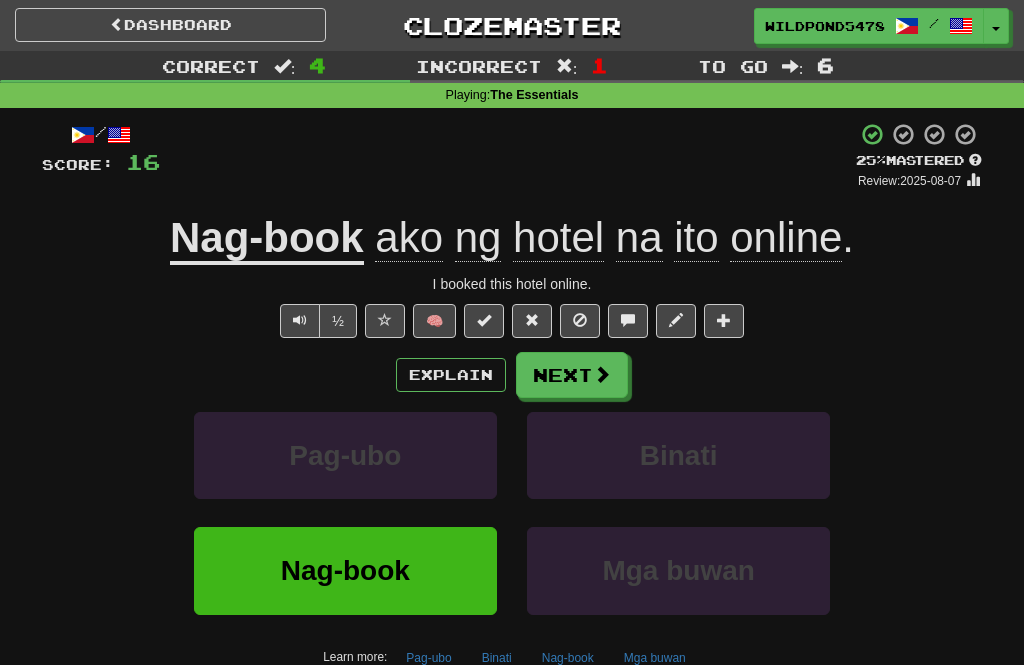 click on "Explain" at bounding box center [451, 375] 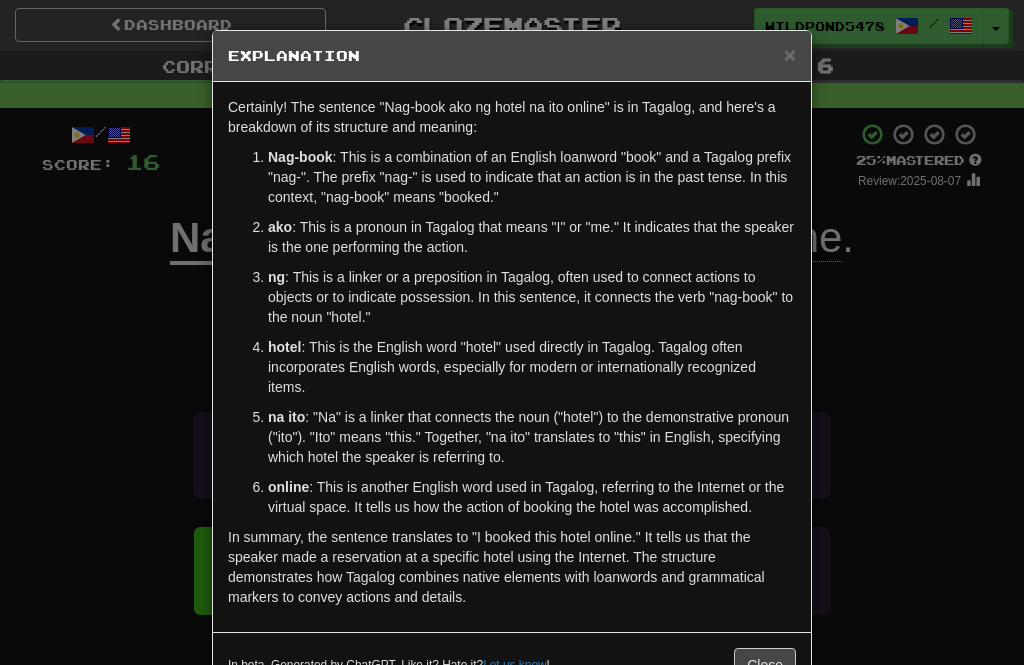 click on "Certainly! The sentence "Nag-book ako ng hotel na ito online" is in Tagalog, and here's a breakdown of its structure and meaning:
Nag-book : This is a combination of an English loanword "book" and a Tagalog prefix "nag-". The prefix "nag-" is used to indicate that an action is in the past tense. In this context, "nag-book" means "booked."
ako : This is a pronoun in Tagalog that means "I" or "me." It indicates that the speaker is the one performing the action.
ng : This is a linker or a preposition in Tagalog, often used to connect actions to objects or to indicate possession. In this sentence, it connects the verb "nag-book" to the noun "hotel."
hotel : This is the English word "hotel" used directly in Tagalog. Tagalog often incorporates English words, especially for modern or internationally recognized items.
na ito
online
In beta. Generated by ChatGPT. Like it? Hate it?  Let us know ! Close" at bounding box center [512, 332] 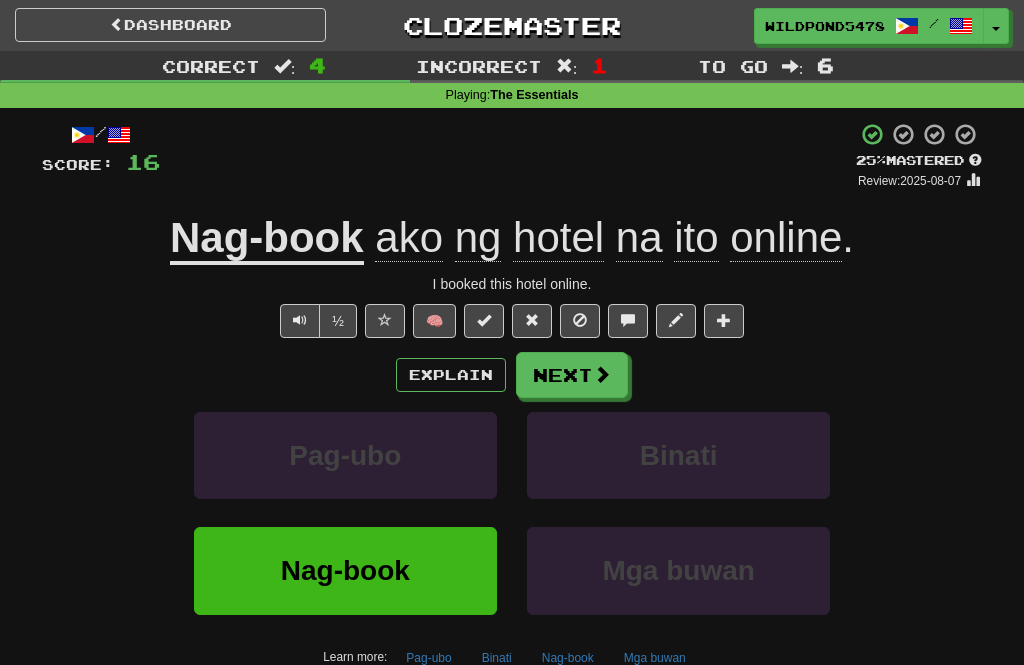 click on "Next" at bounding box center [572, 375] 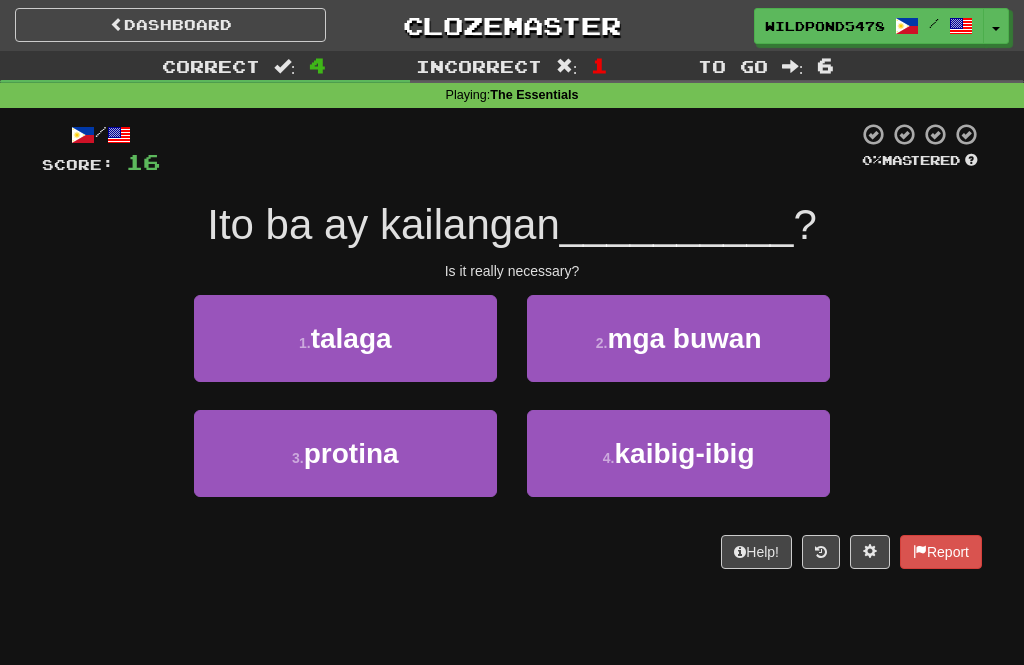 click on "1 .  talaga" at bounding box center (345, 338) 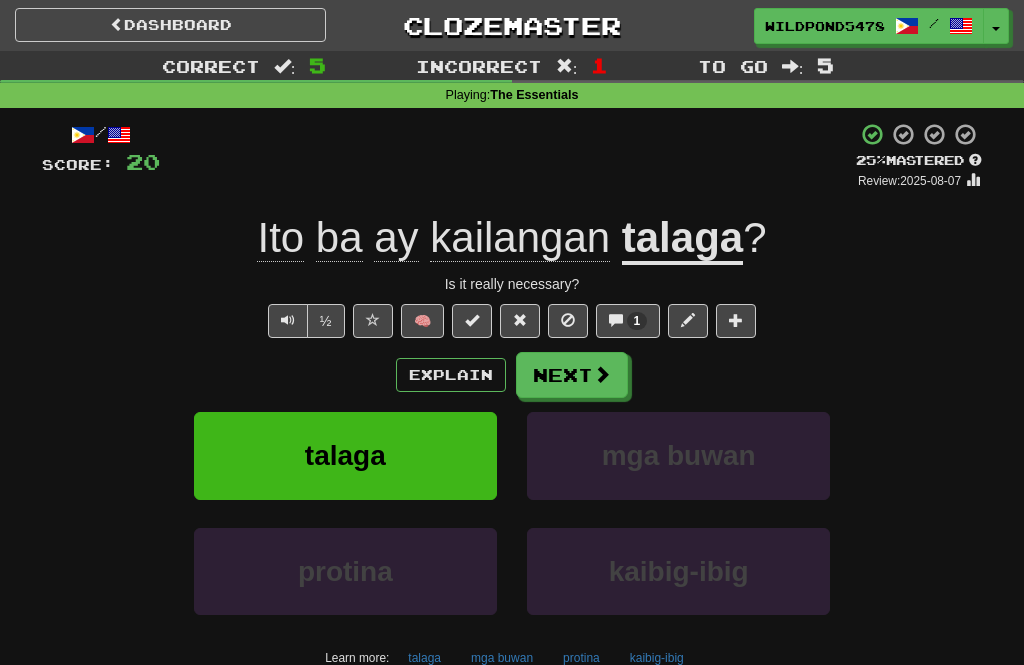 click at bounding box center [602, 374] 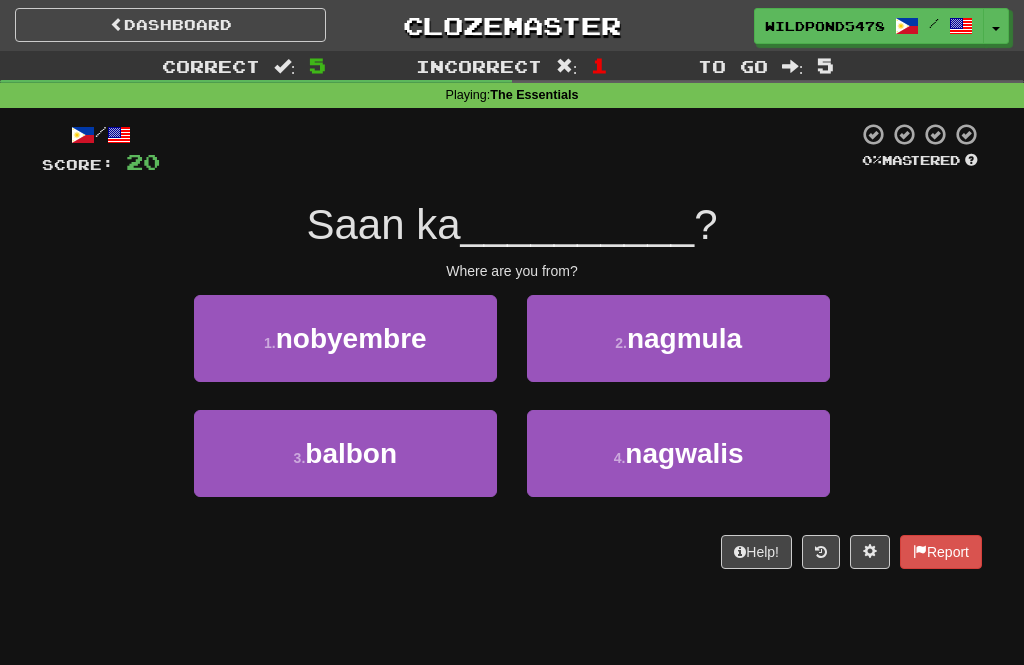 click on "4 .  nagwalis" at bounding box center (678, 453) 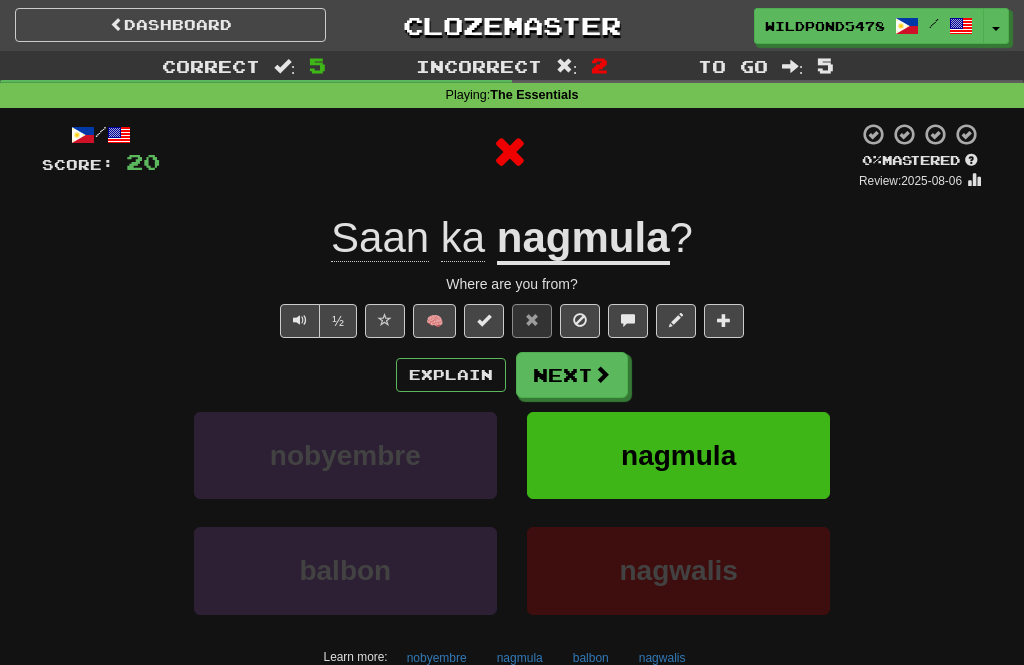 click on "Explain" at bounding box center (451, 375) 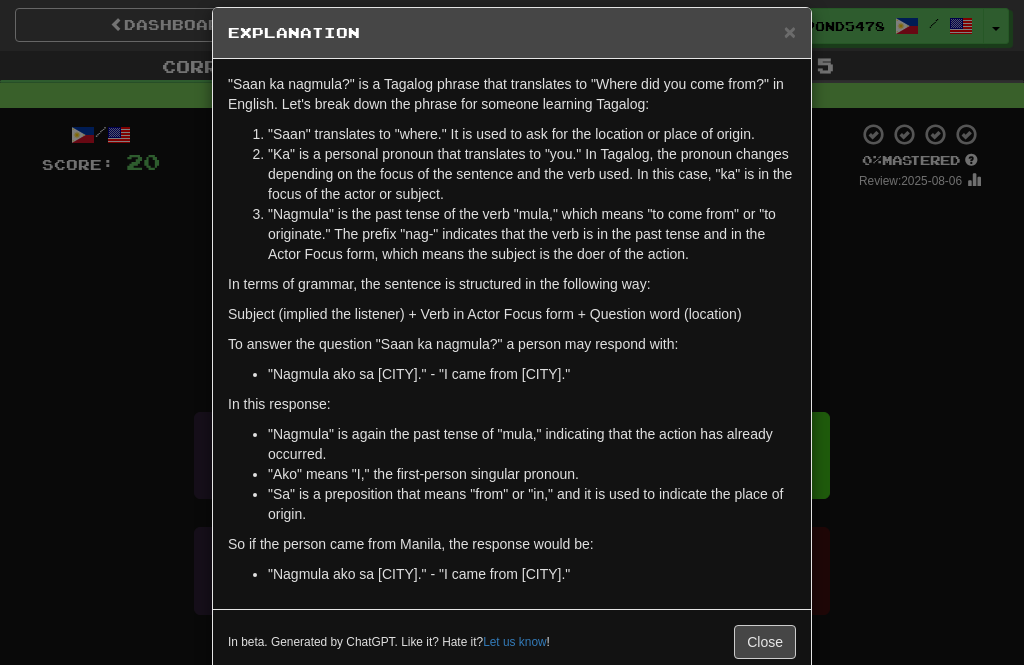 scroll, scrollTop: 23, scrollLeft: 0, axis: vertical 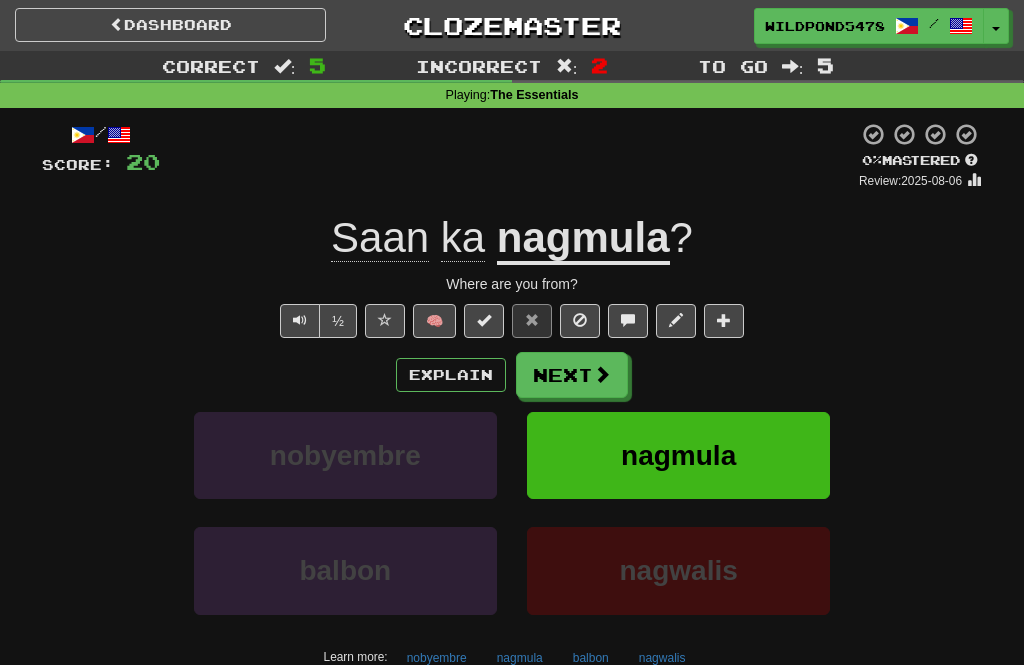 click at bounding box center [974, 179] 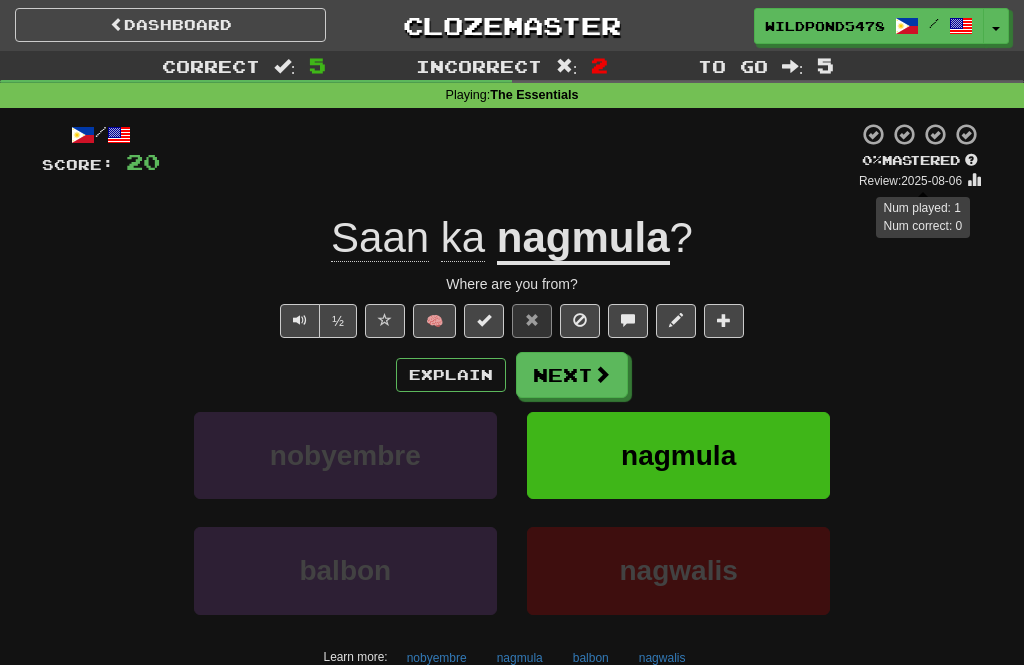 click on "Next" at bounding box center (572, 375) 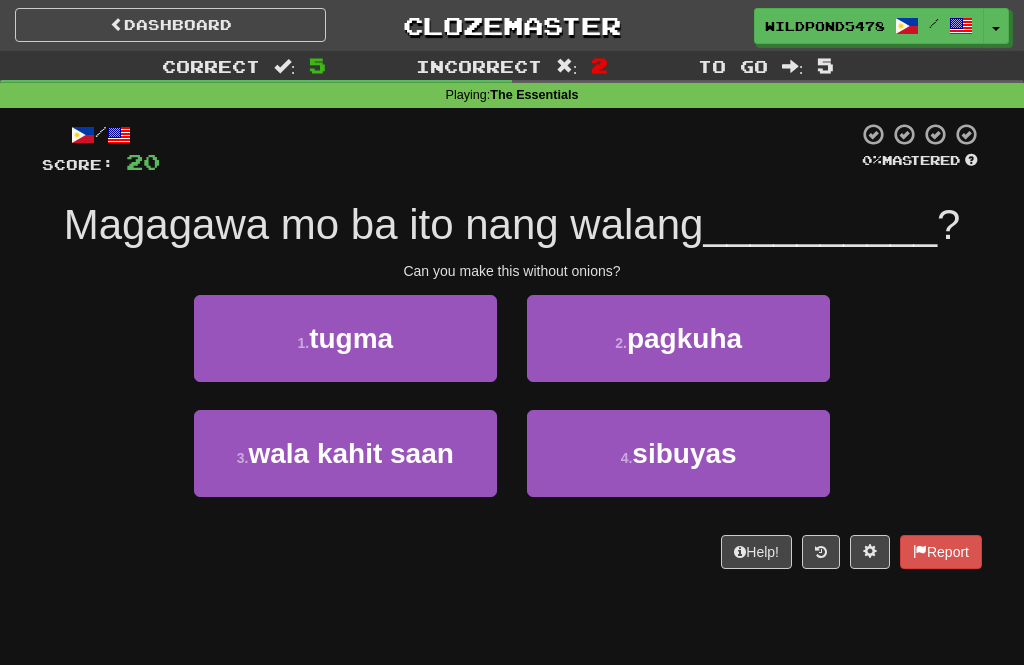 click on "4 .  sibuyas" at bounding box center (678, 453) 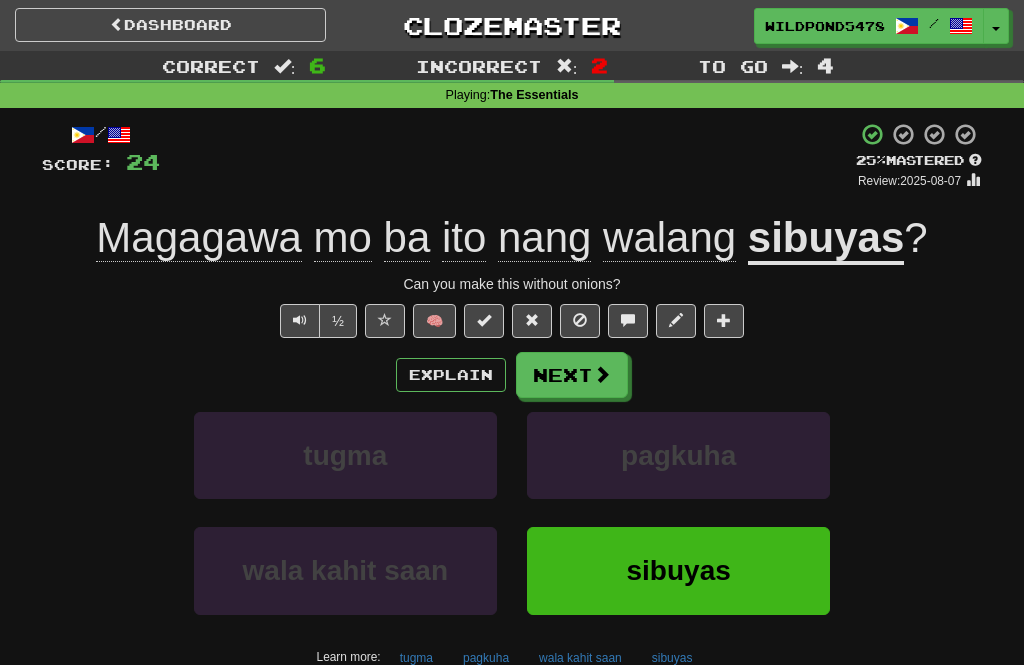 click at bounding box center (602, 374) 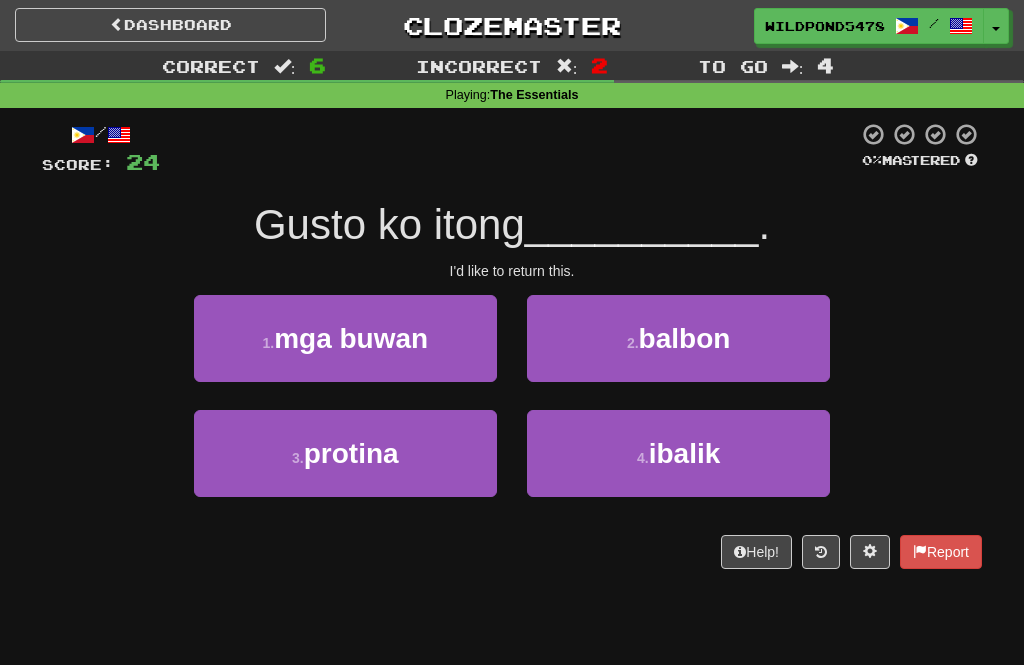 click on "4 .  ibalik" at bounding box center [678, 453] 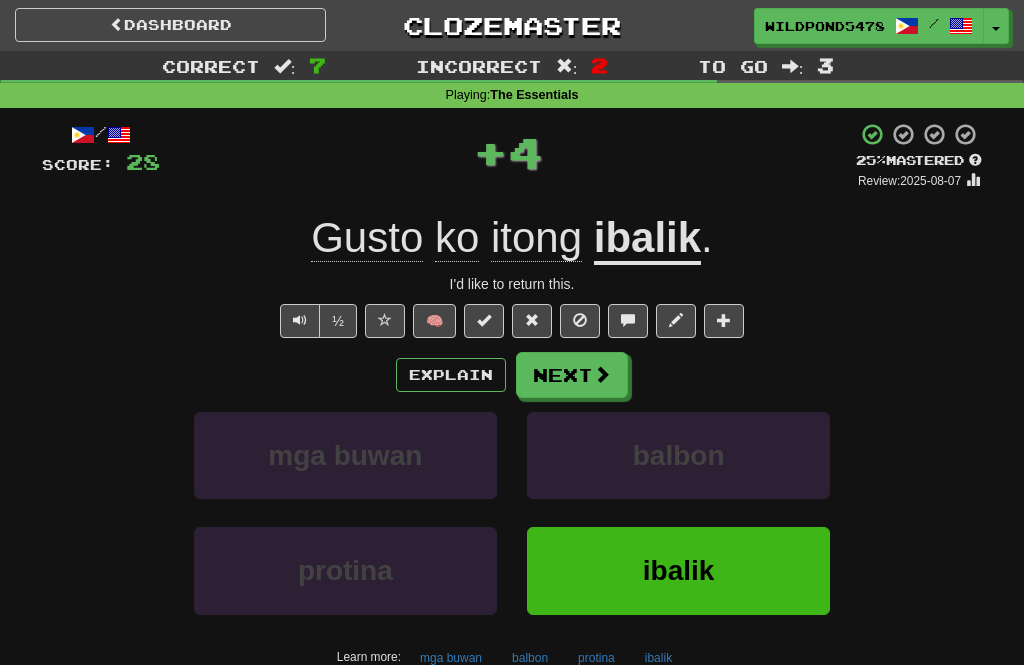 click on "Next" at bounding box center (572, 375) 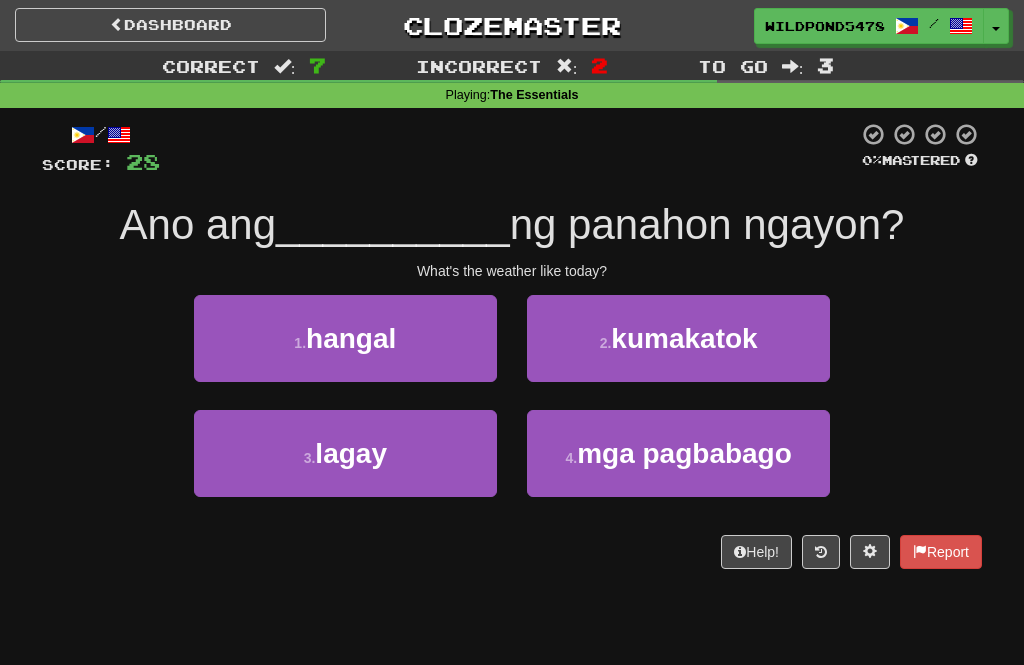 click on "1 .  hangal" at bounding box center (345, 338) 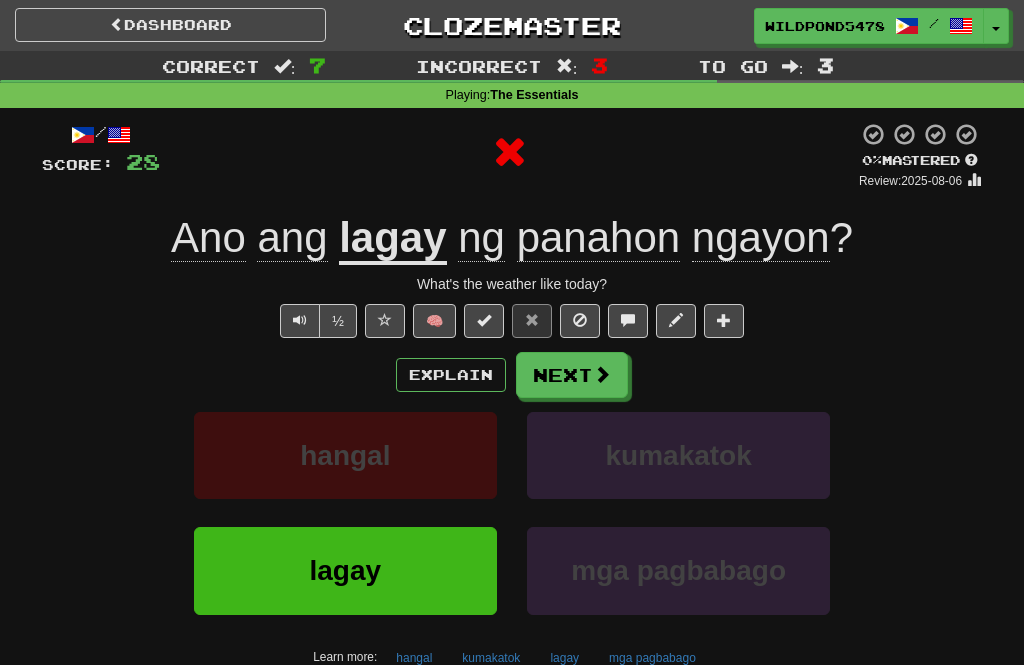 click on "Next" at bounding box center [572, 375] 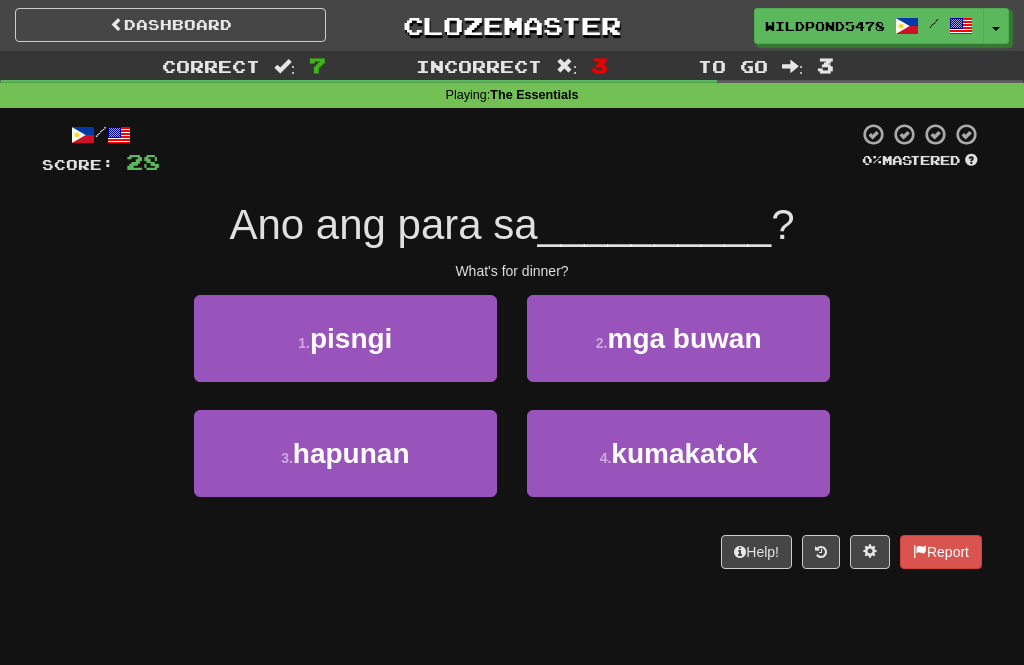 click on "3 .  hapunan" at bounding box center (345, 453) 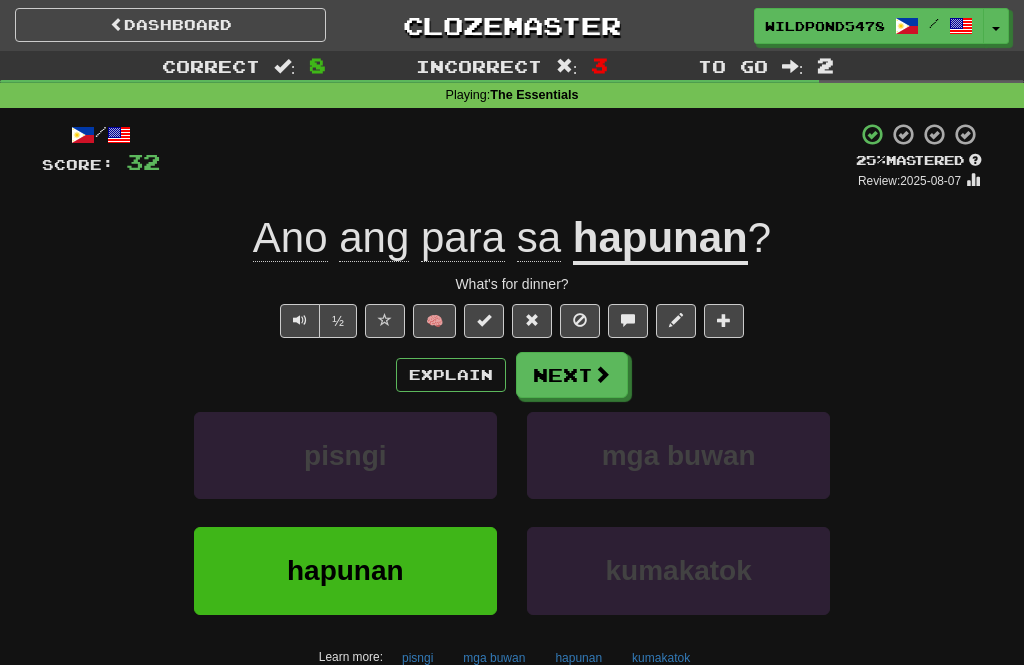 click on "Explain" at bounding box center [451, 375] 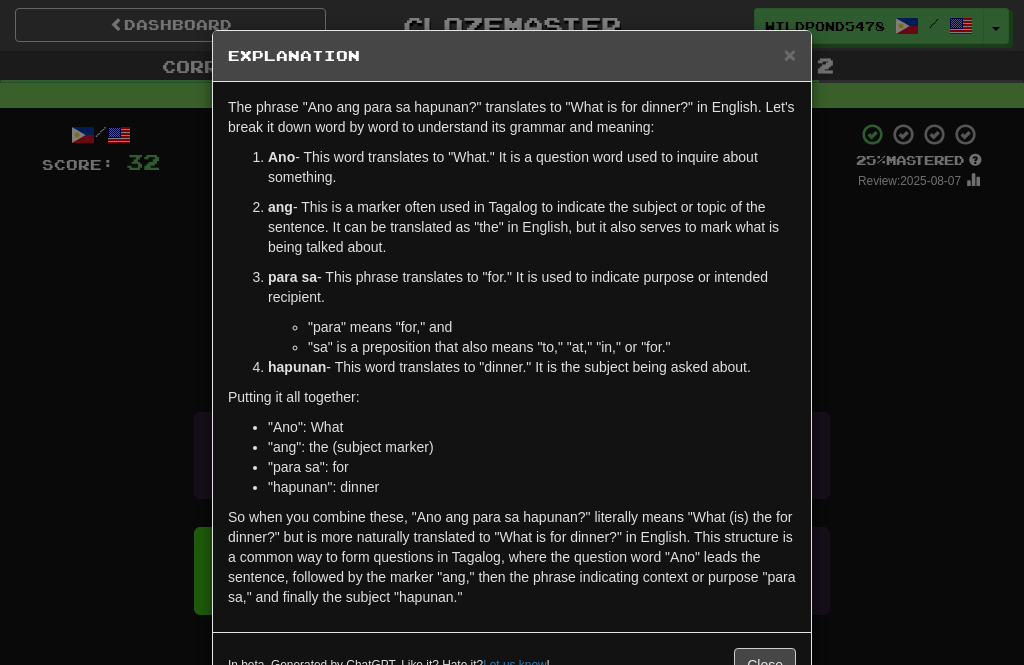 click on "×" at bounding box center [790, 54] 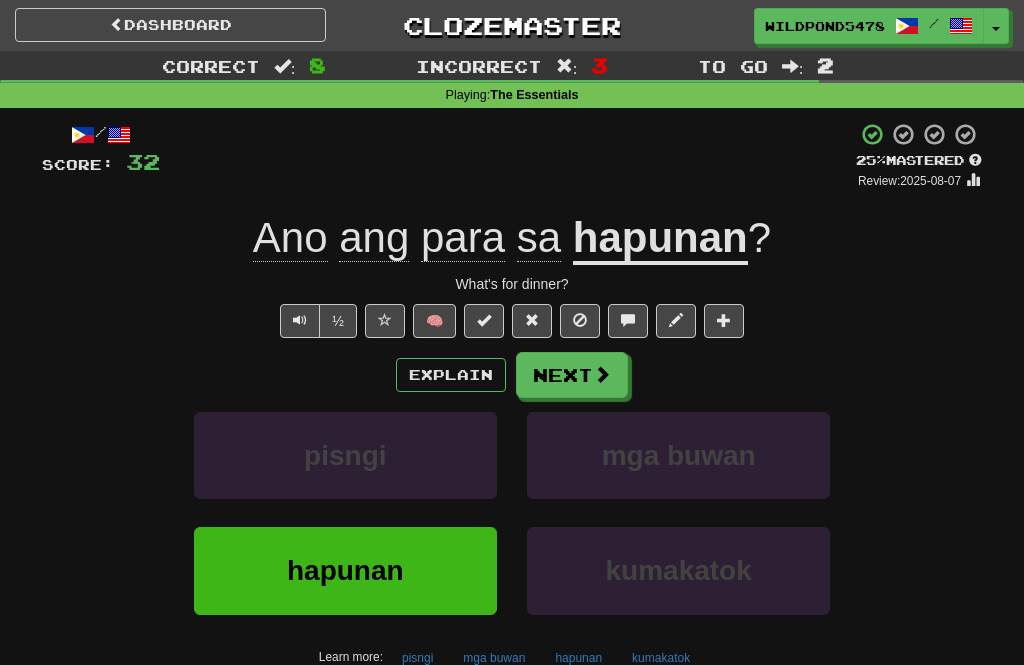 click on "Next" at bounding box center (572, 375) 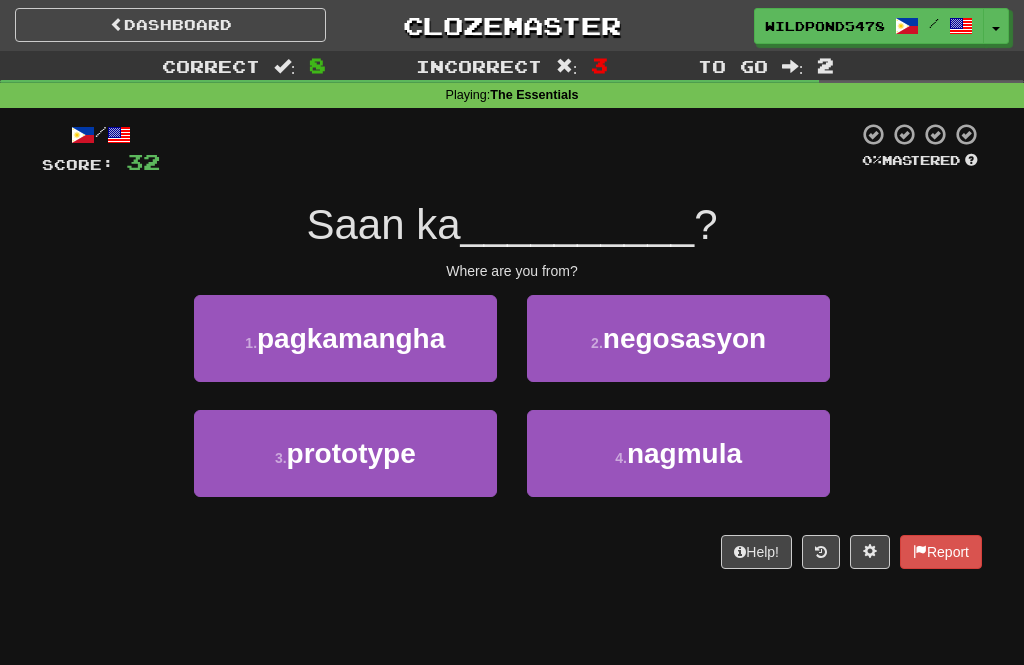 click on "4 .  nagmula" at bounding box center (678, 453) 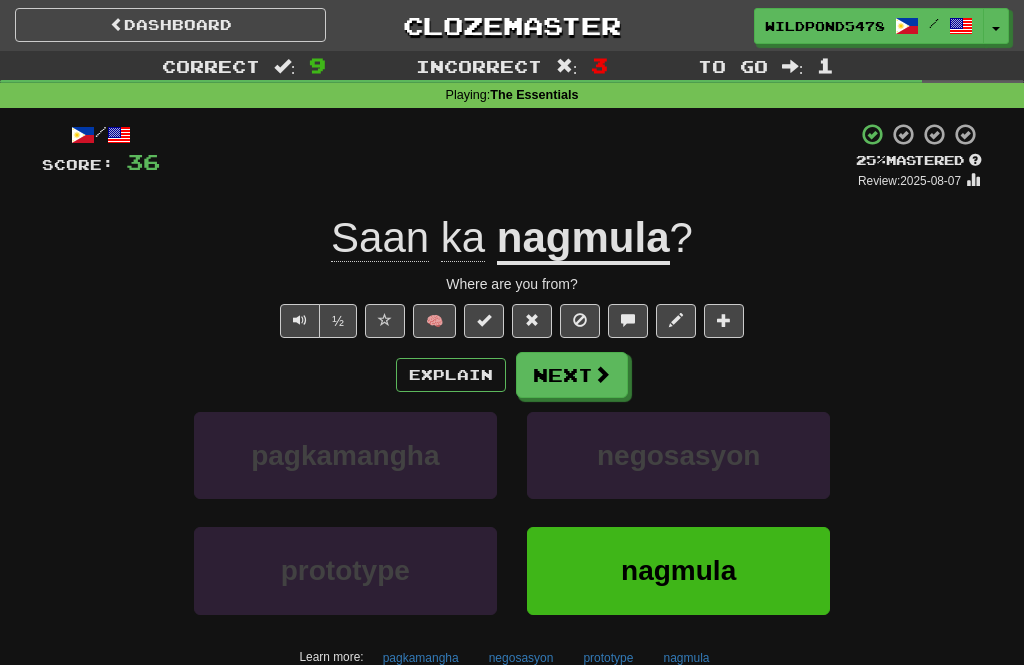click at bounding box center (628, 320) 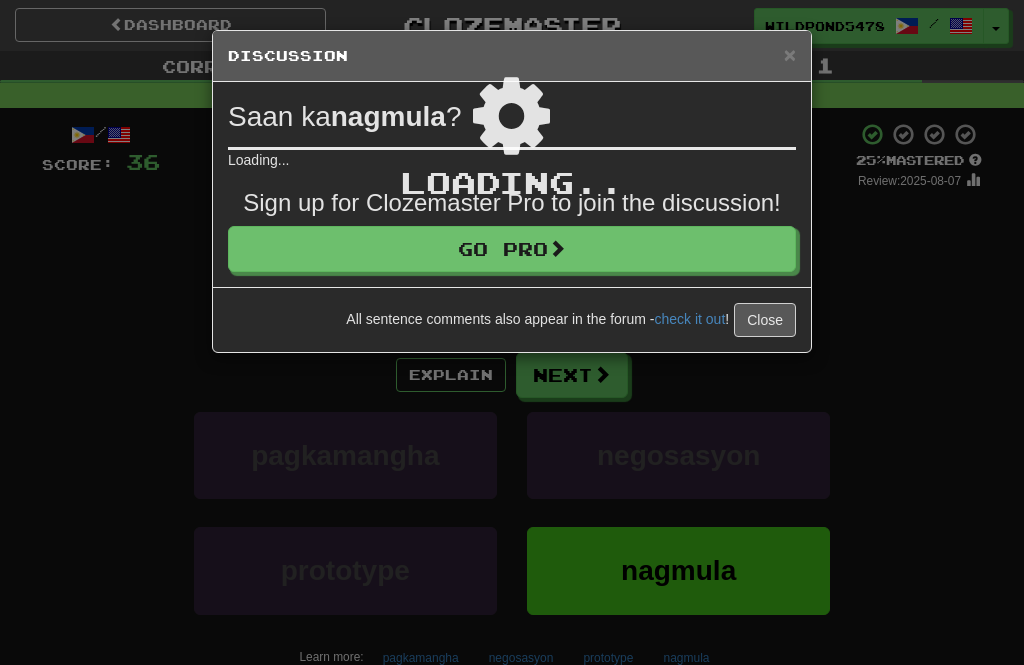 click on "× Discussion View in the forum  Saan ka  nagmula ? Loading... Sign up for Clozemaster Pro to join the discussion! Go Pro  All sentence comments also appear in the forum -  check it out ! Close Loading .." at bounding box center [512, 332] 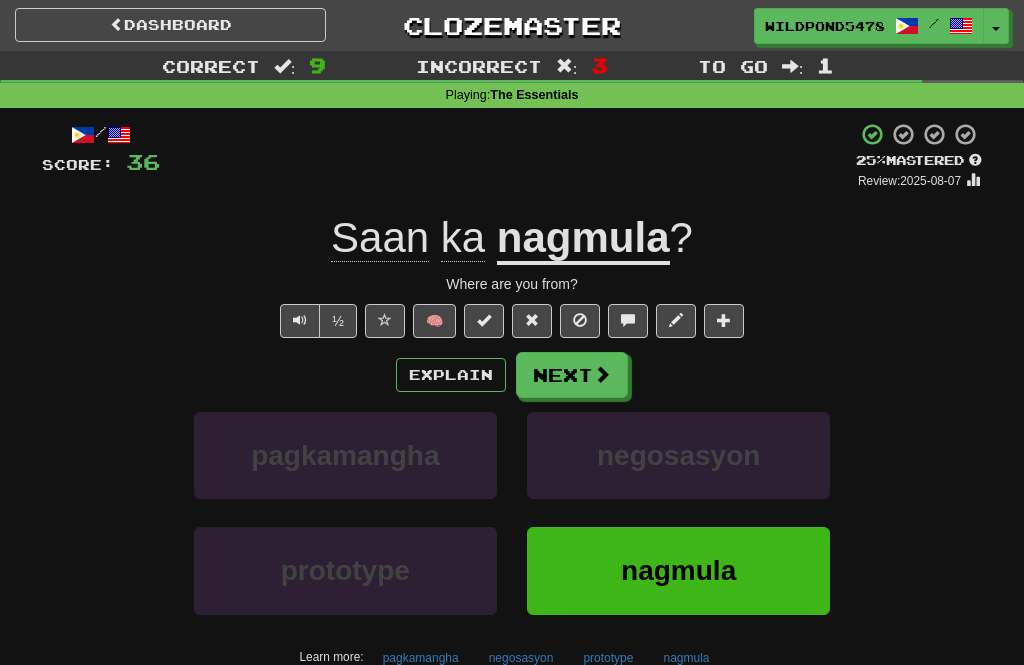 click at bounding box center (676, 320) 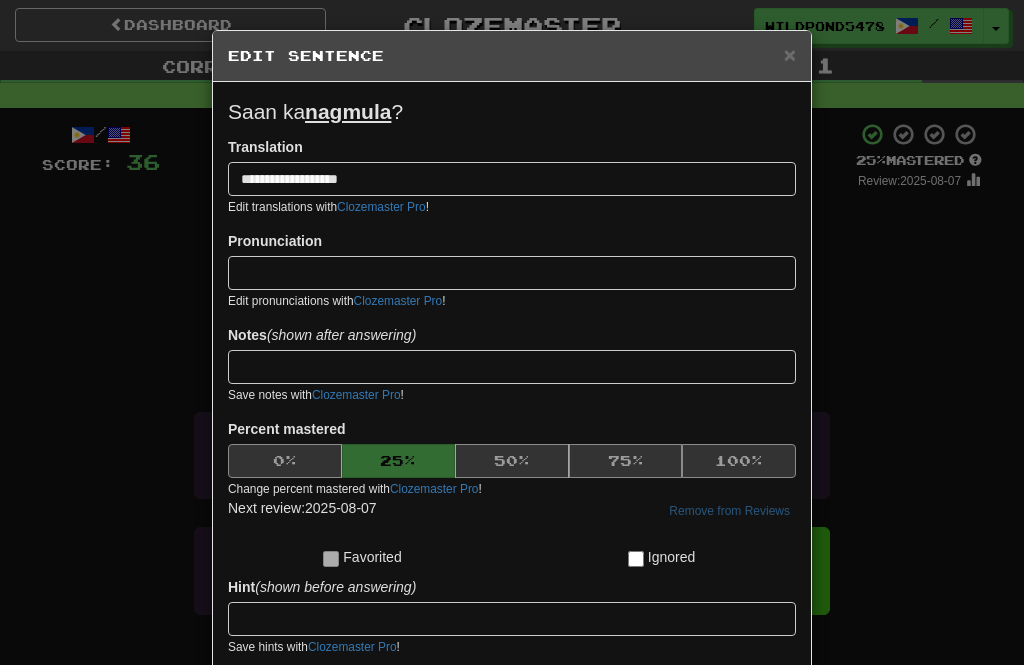 click on "**********" at bounding box center (512, 332) 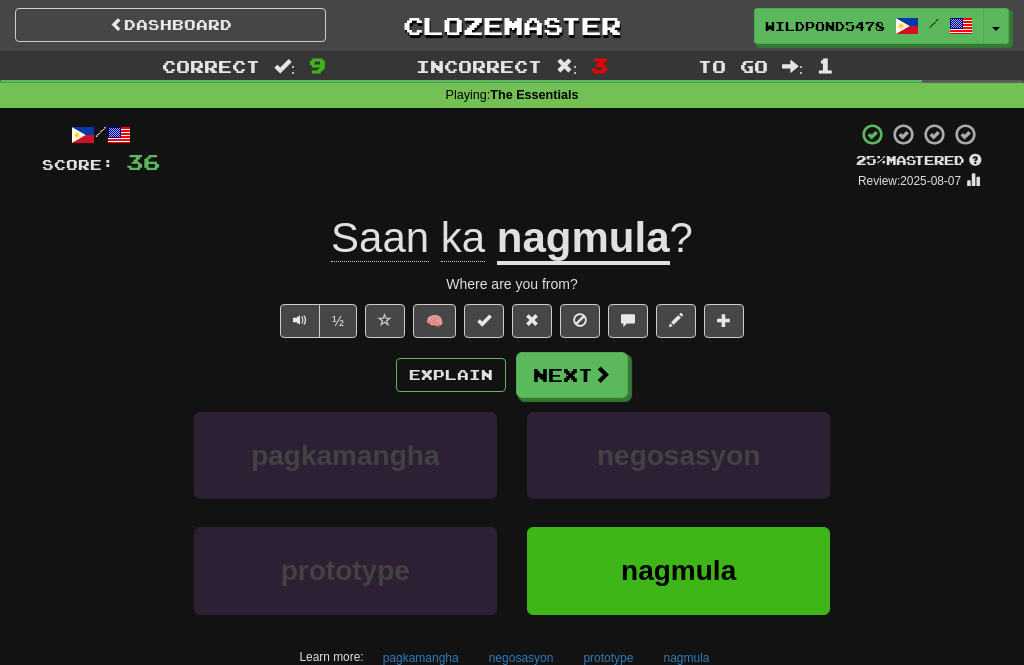 click on "Next" at bounding box center [572, 375] 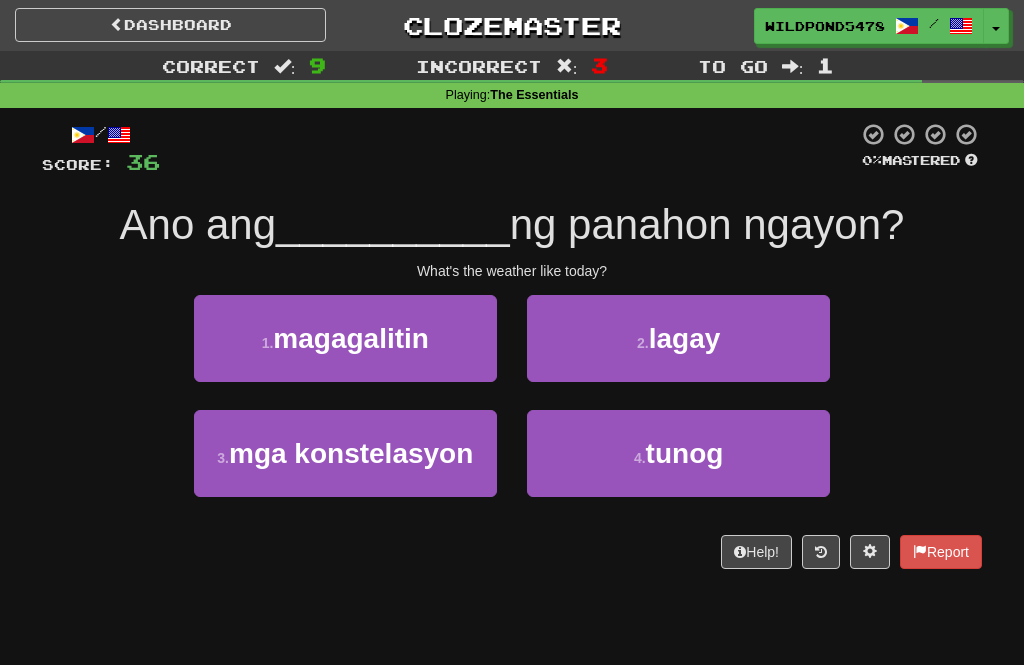 click on "1 .  magagalitin 2 .  lagay" at bounding box center [512, 352] 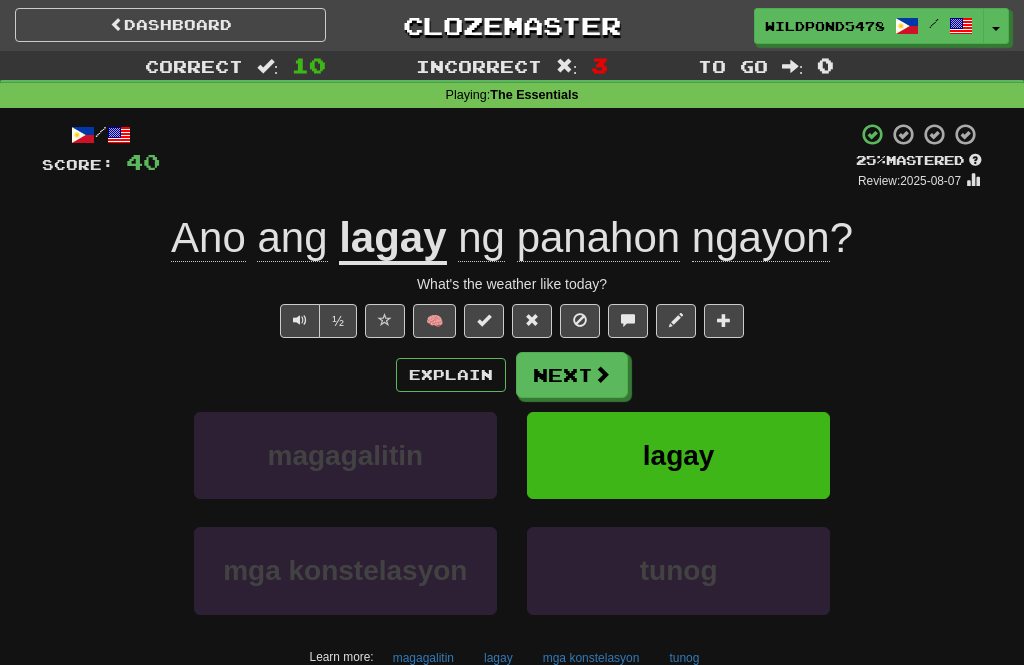 click on "Next" at bounding box center [572, 375] 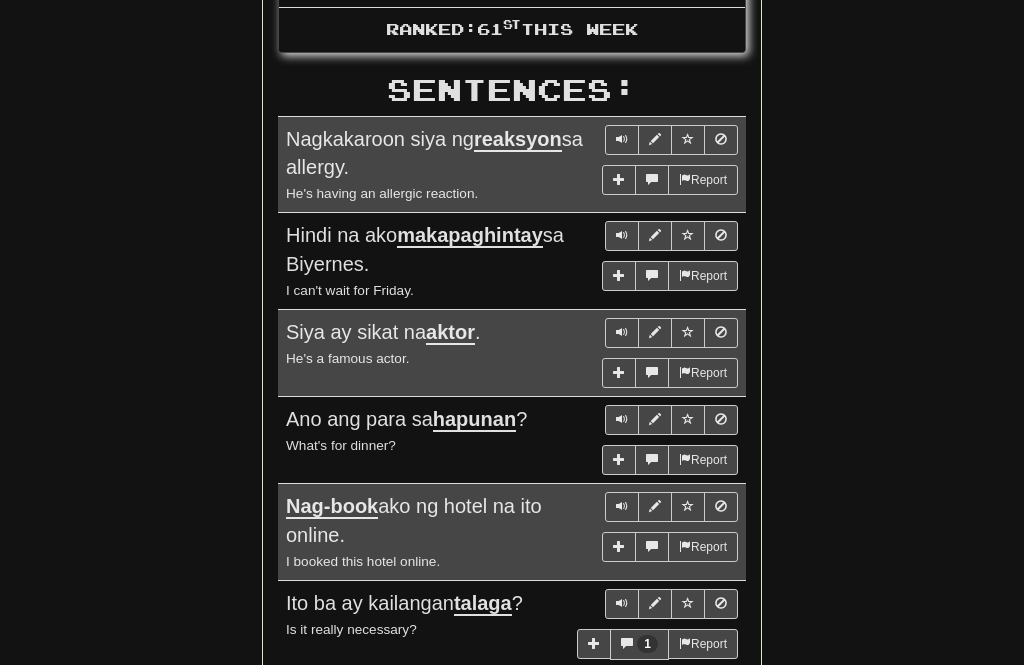 scroll, scrollTop: 1078, scrollLeft: 0, axis: vertical 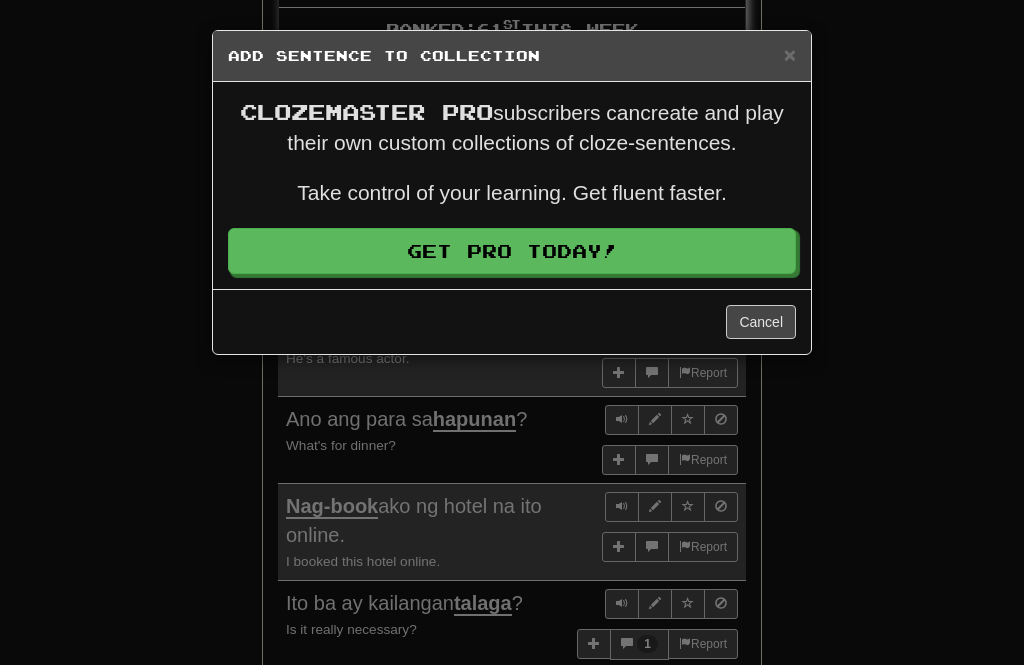 click on "×" at bounding box center [790, 54] 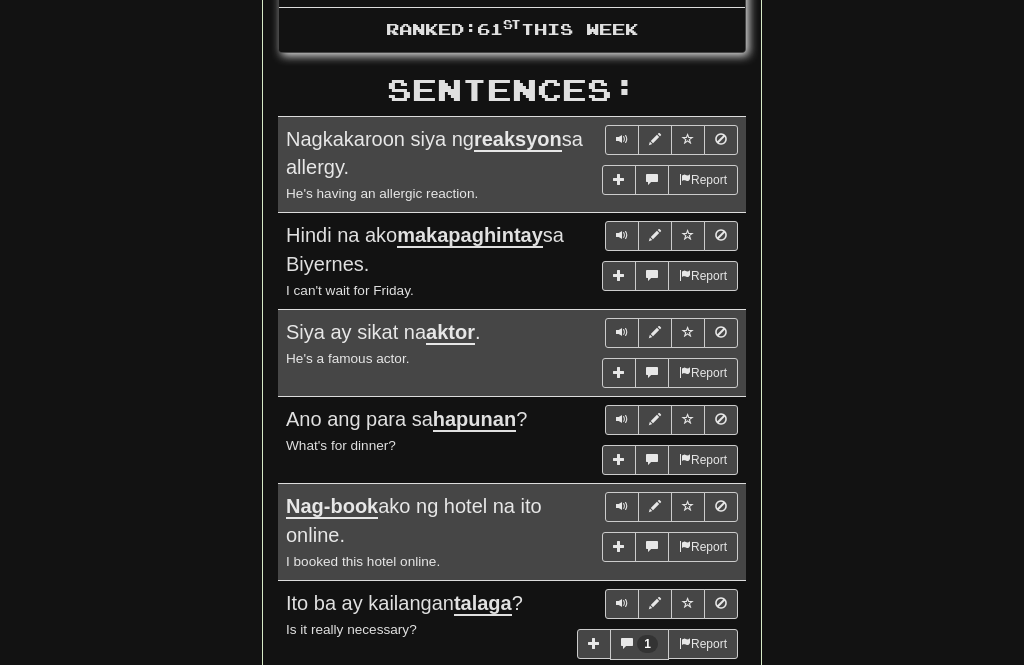 click at bounding box center (655, 139) 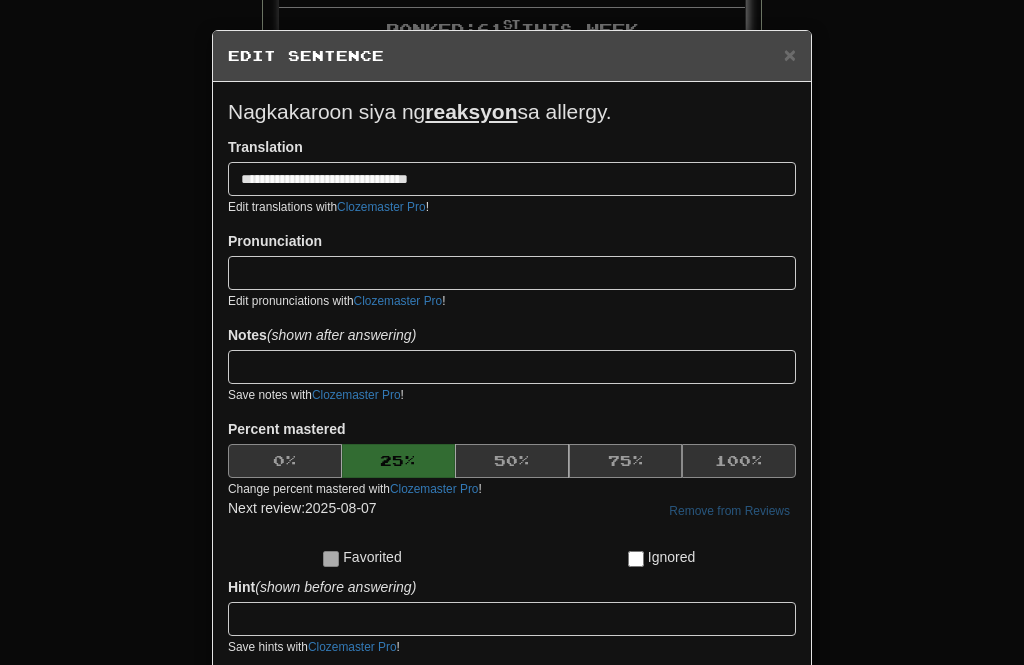 click on "×" at bounding box center [790, 54] 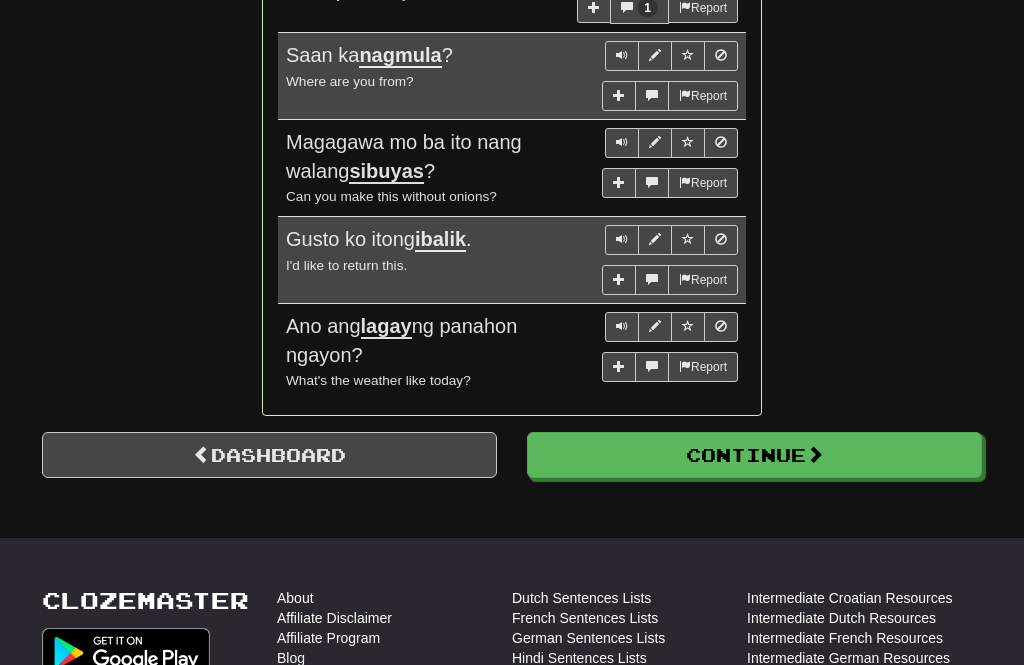 click on "Continue" at bounding box center (754, 456) 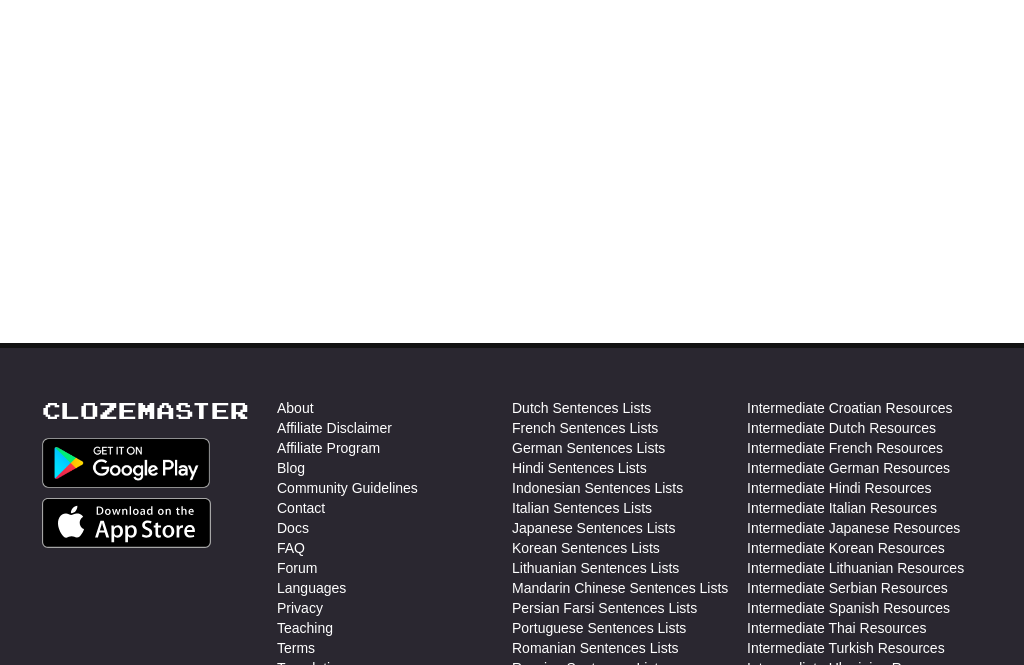 scroll, scrollTop: 0, scrollLeft: 0, axis: both 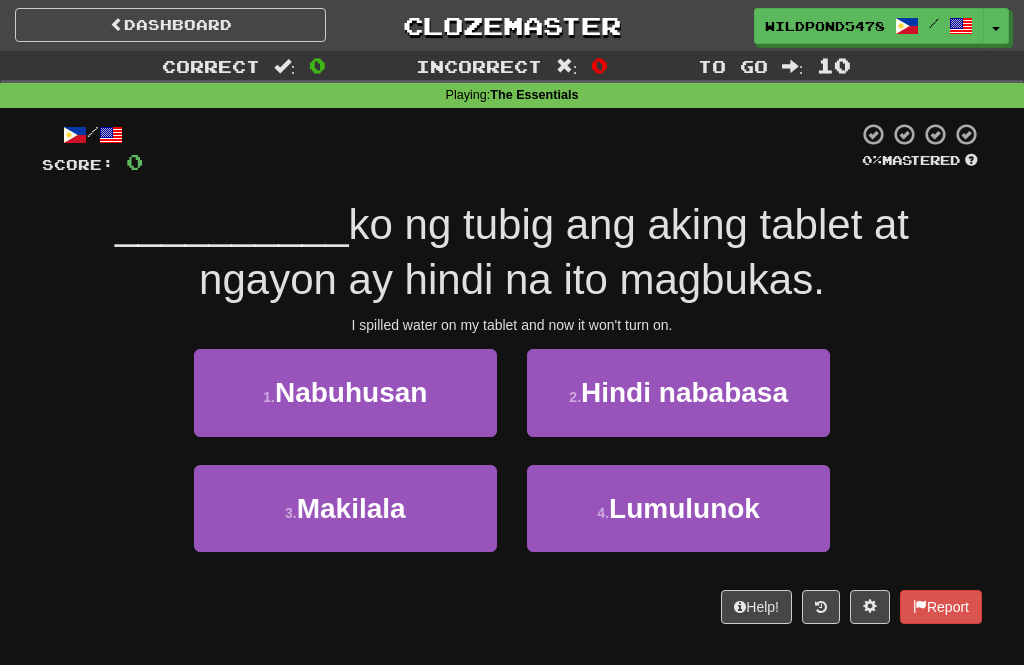 click on "Lumulunok" at bounding box center (684, 508) 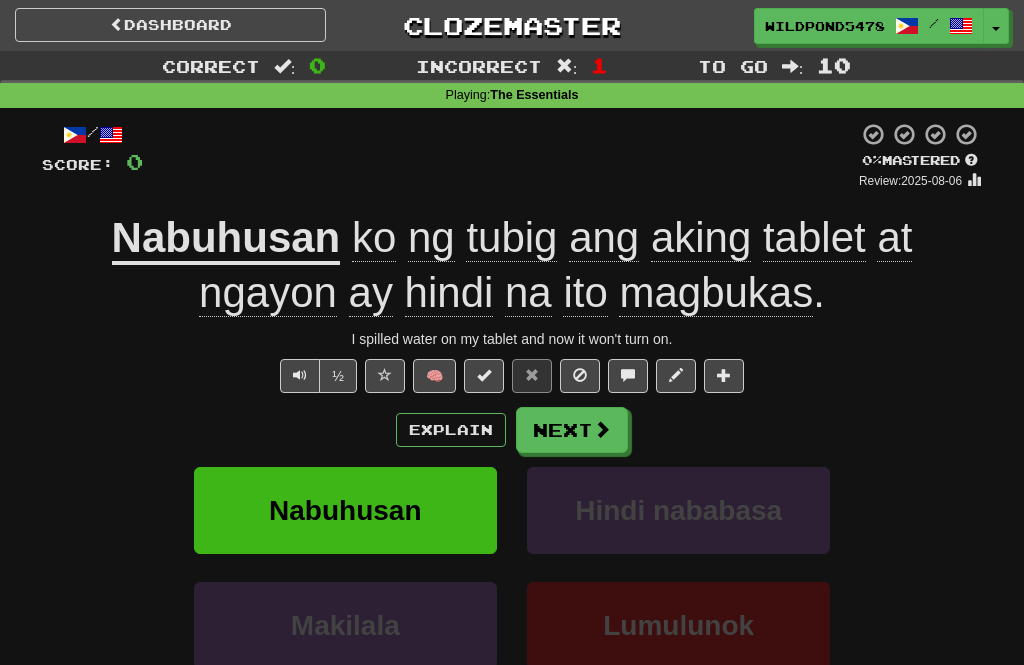 click on "🧠" at bounding box center (434, 376) 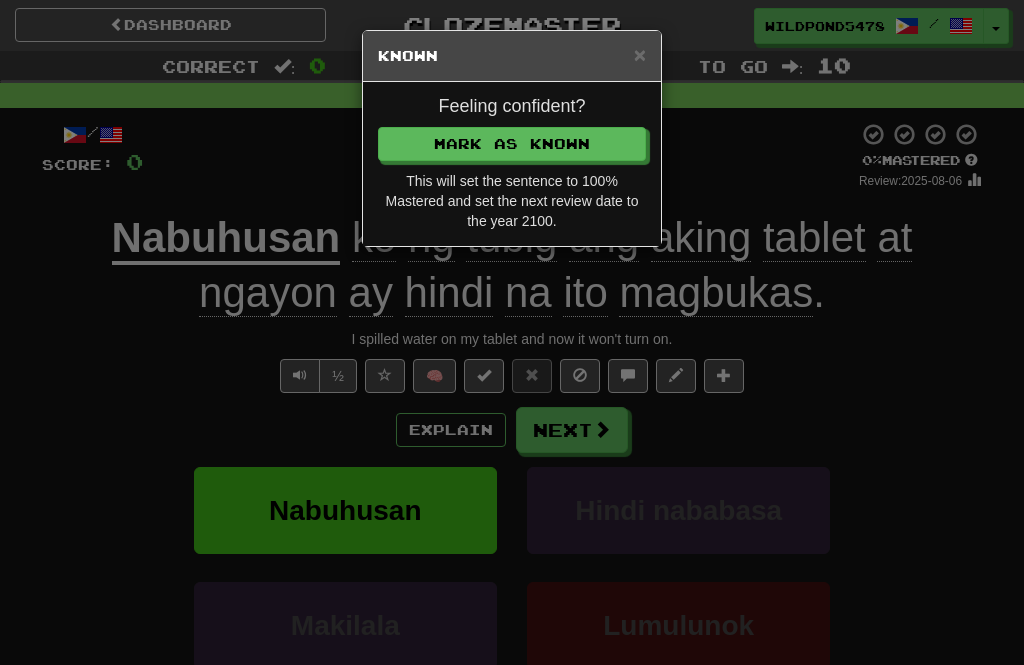 click on "×" at bounding box center [640, 54] 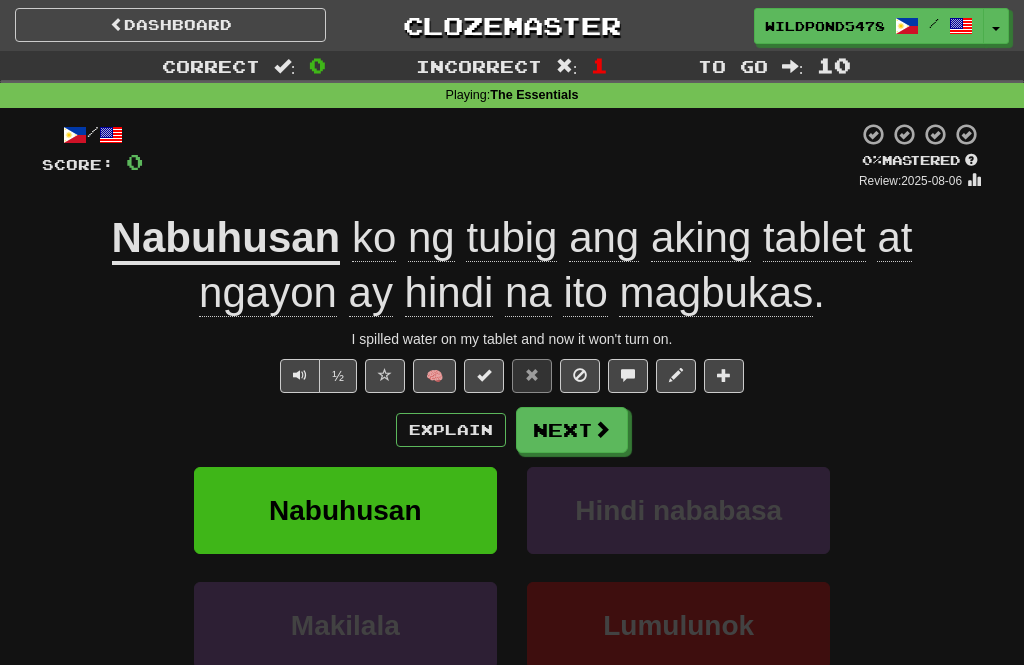 click at bounding box center (484, 375) 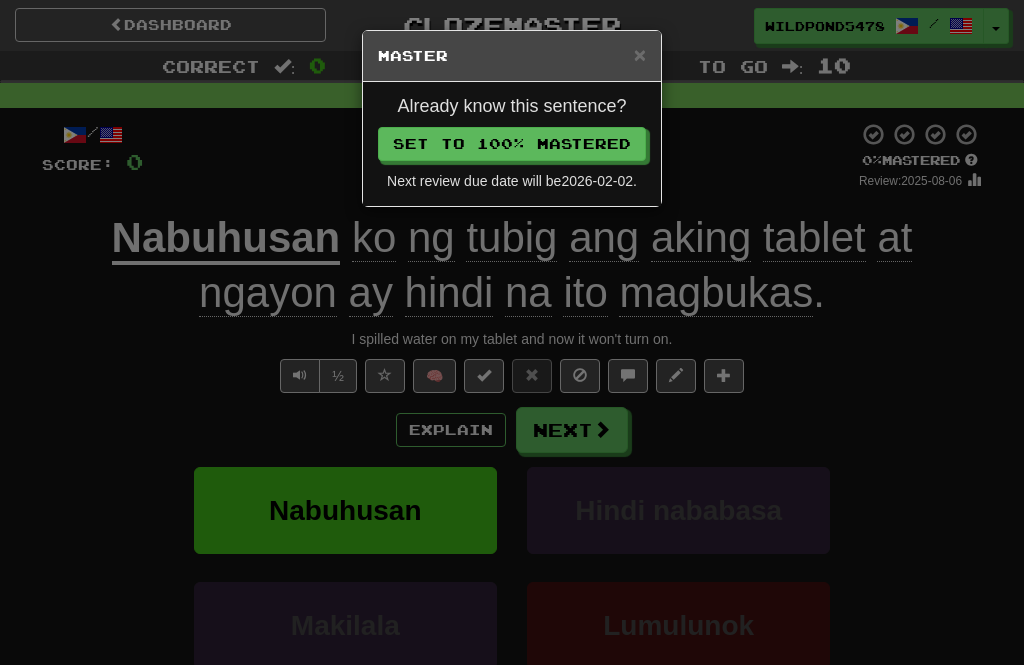 click on "Already know this sentence? Set to 100% Mastered Next review due date will be  2026-02-02 ." at bounding box center (512, 144) 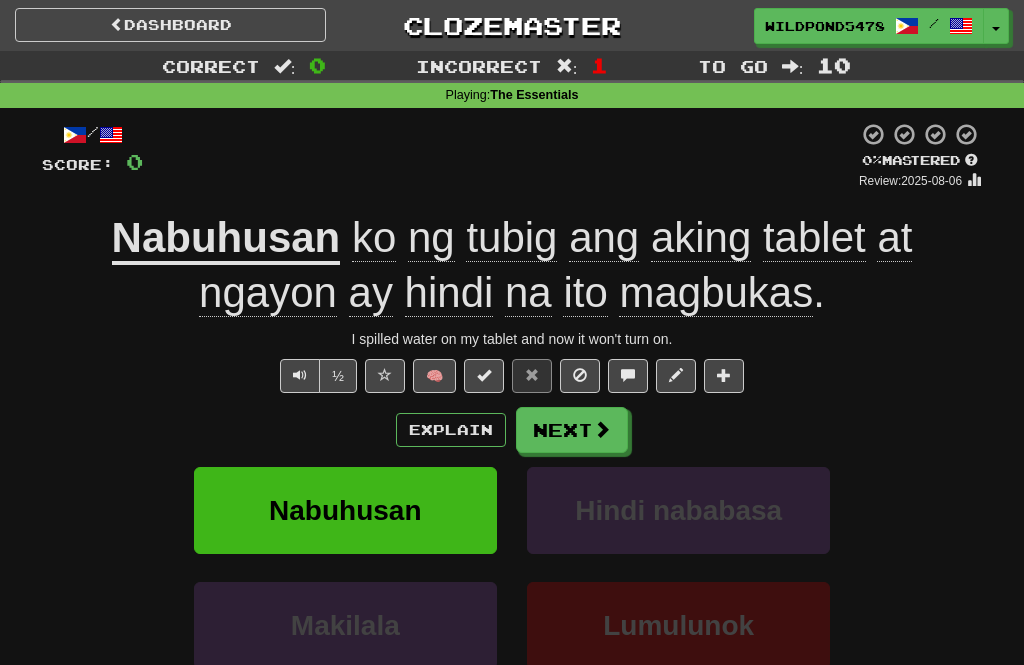 click on "Next" at bounding box center (572, 430) 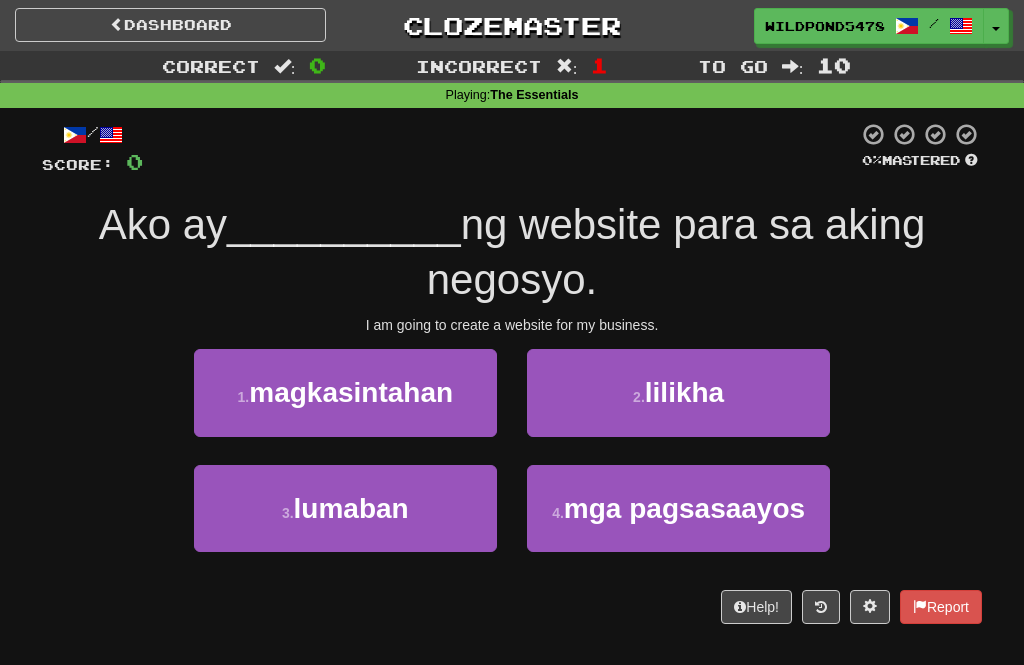 click on "3 .  lumaban" at bounding box center (345, 508) 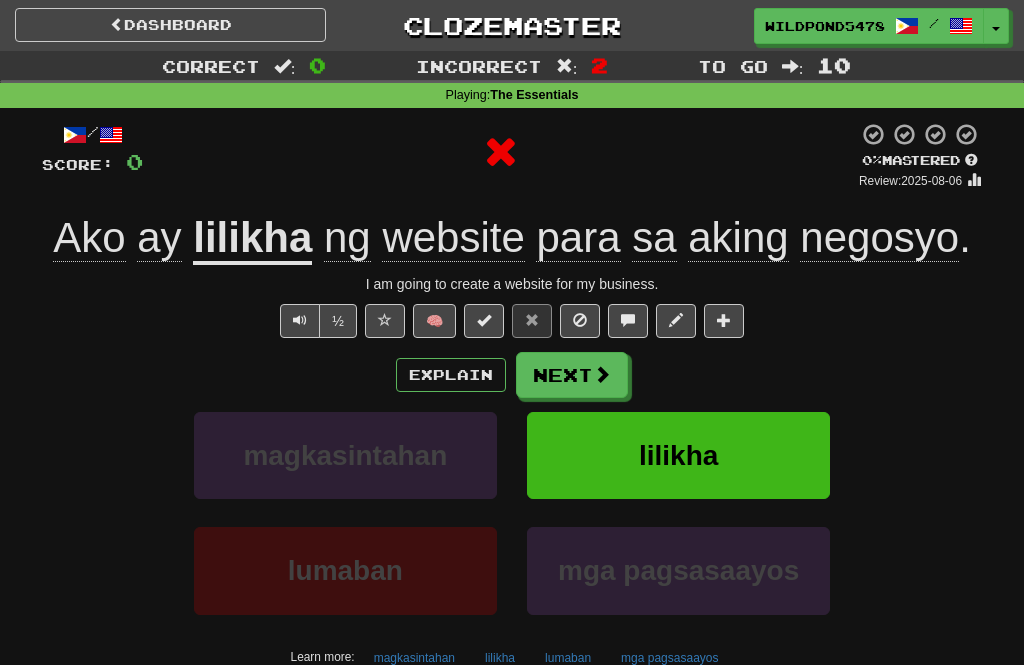 click on "lumaban" at bounding box center (345, 570) 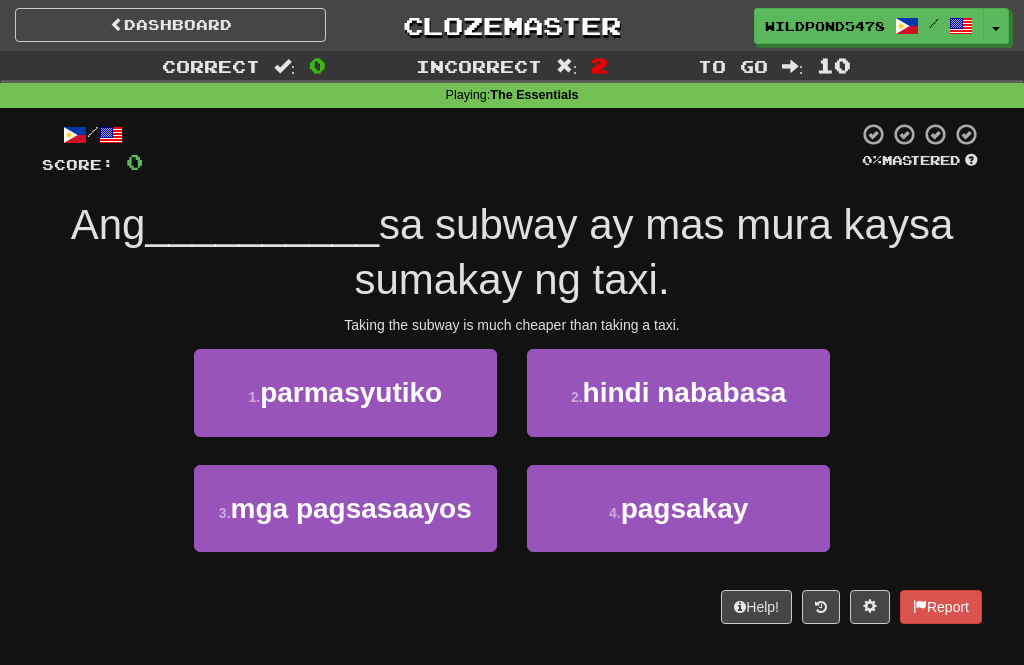 click on "mga pagsasaayos" at bounding box center (351, 508) 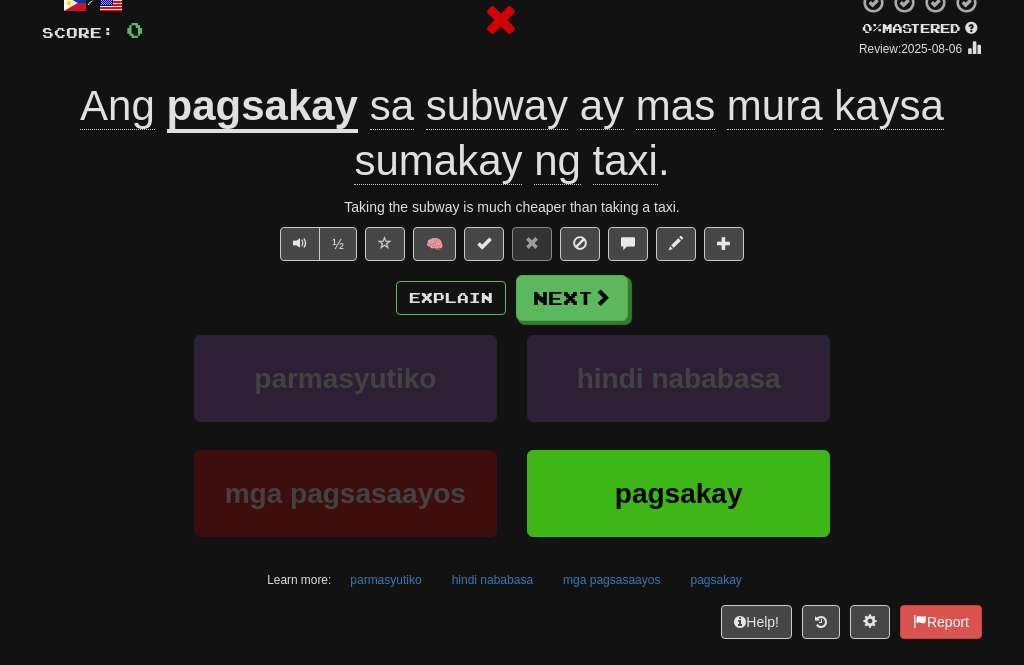 scroll, scrollTop: 132, scrollLeft: 0, axis: vertical 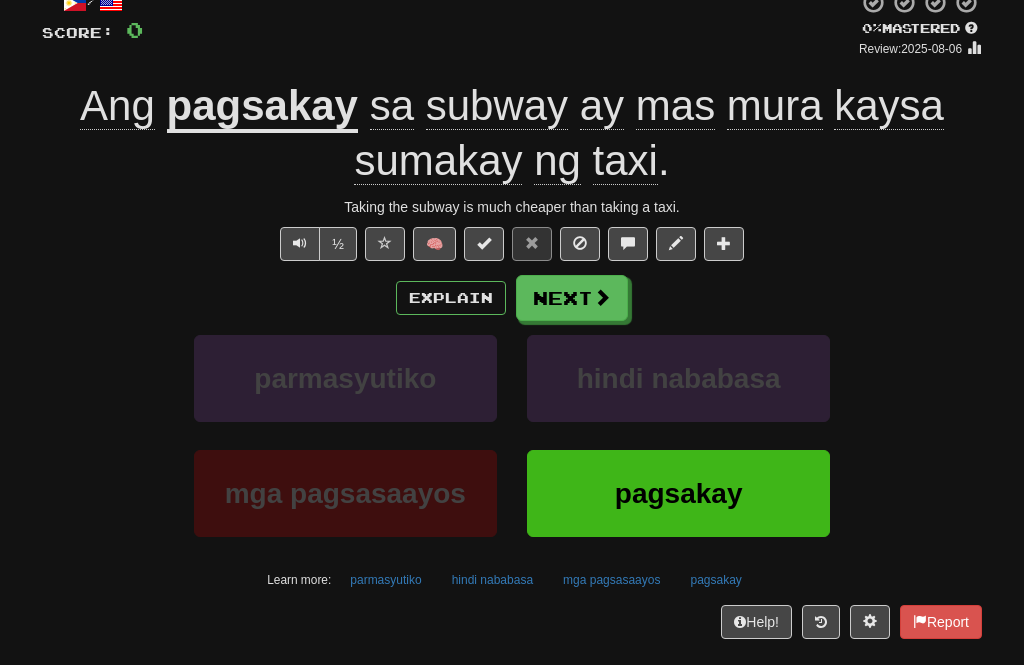 click on "Next" at bounding box center [572, 298] 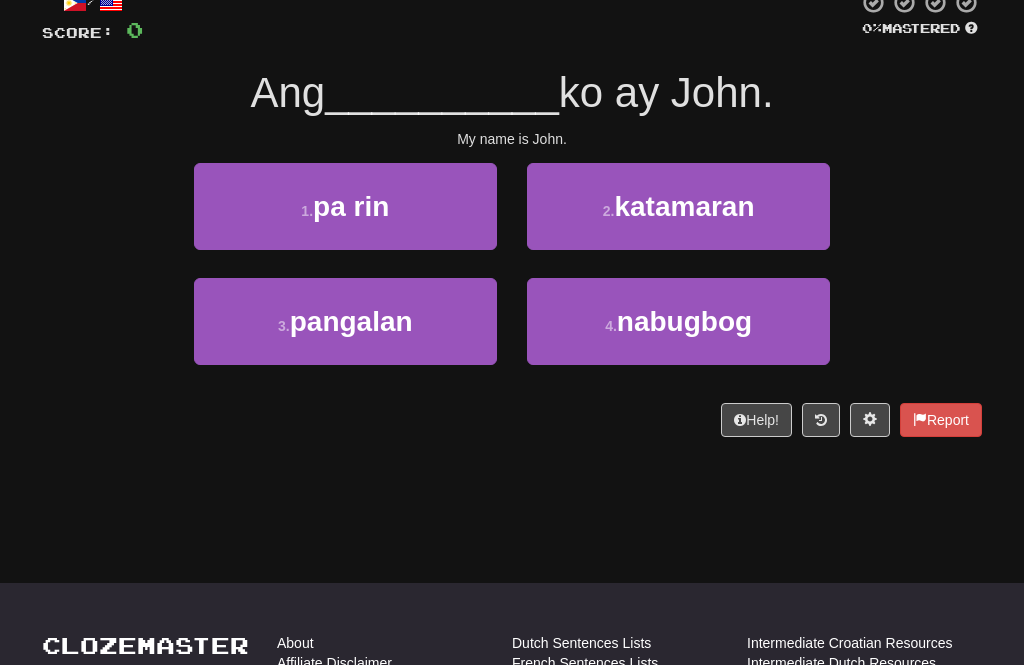 click on "3 .  pangalan" at bounding box center (345, 321) 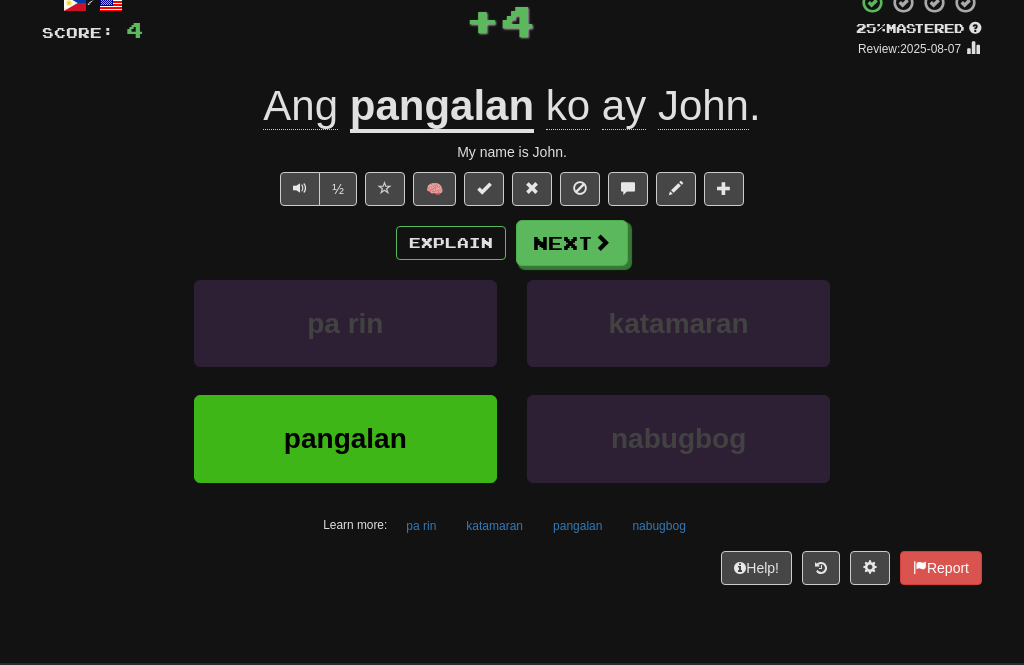 click on "Next" at bounding box center [572, 243] 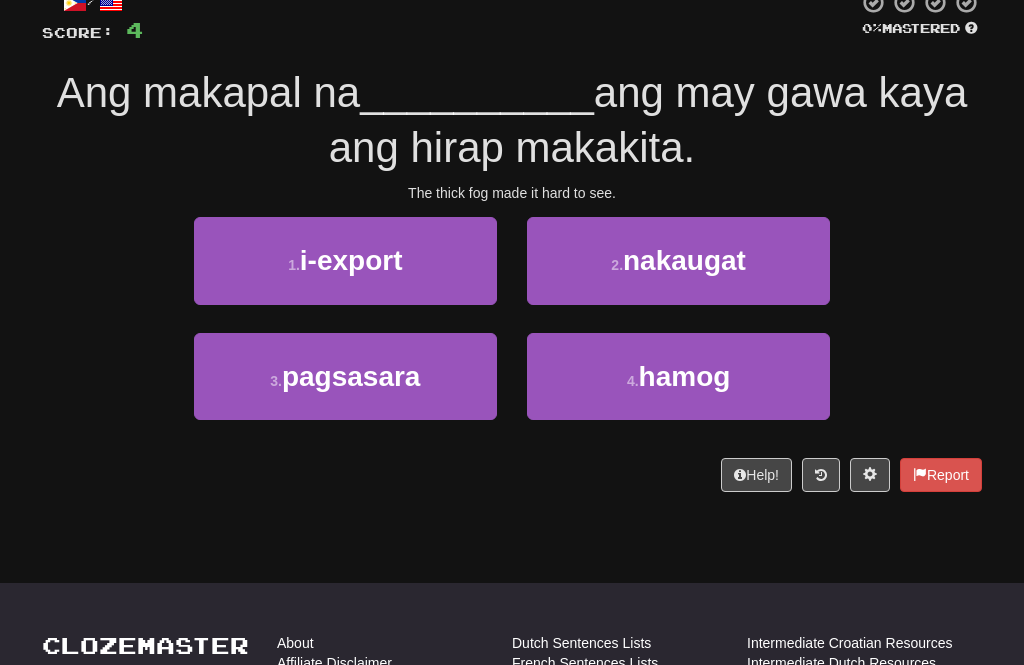 scroll, scrollTop: 179, scrollLeft: 0, axis: vertical 